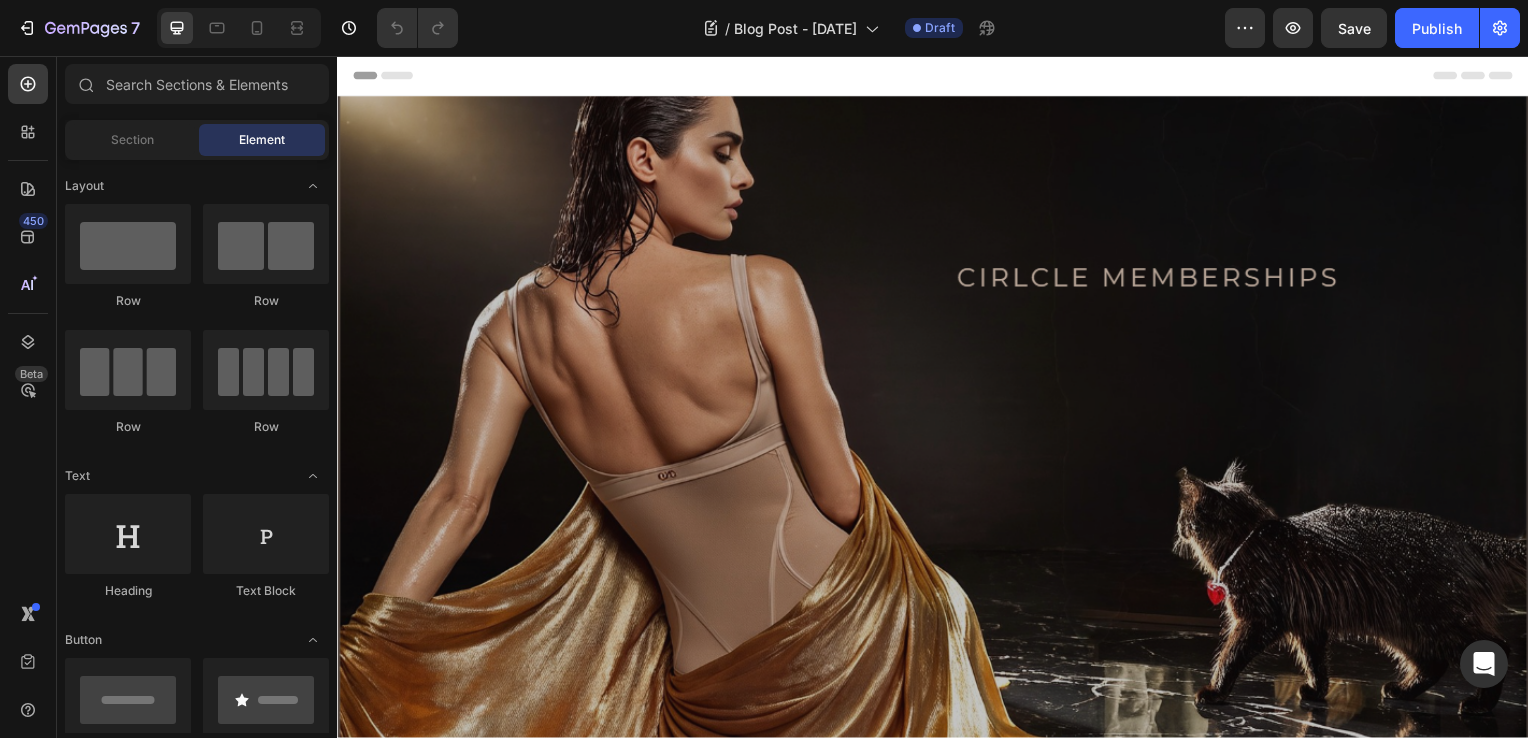 scroll, scrollTop: 0, scrollLeft: 0, axis: both 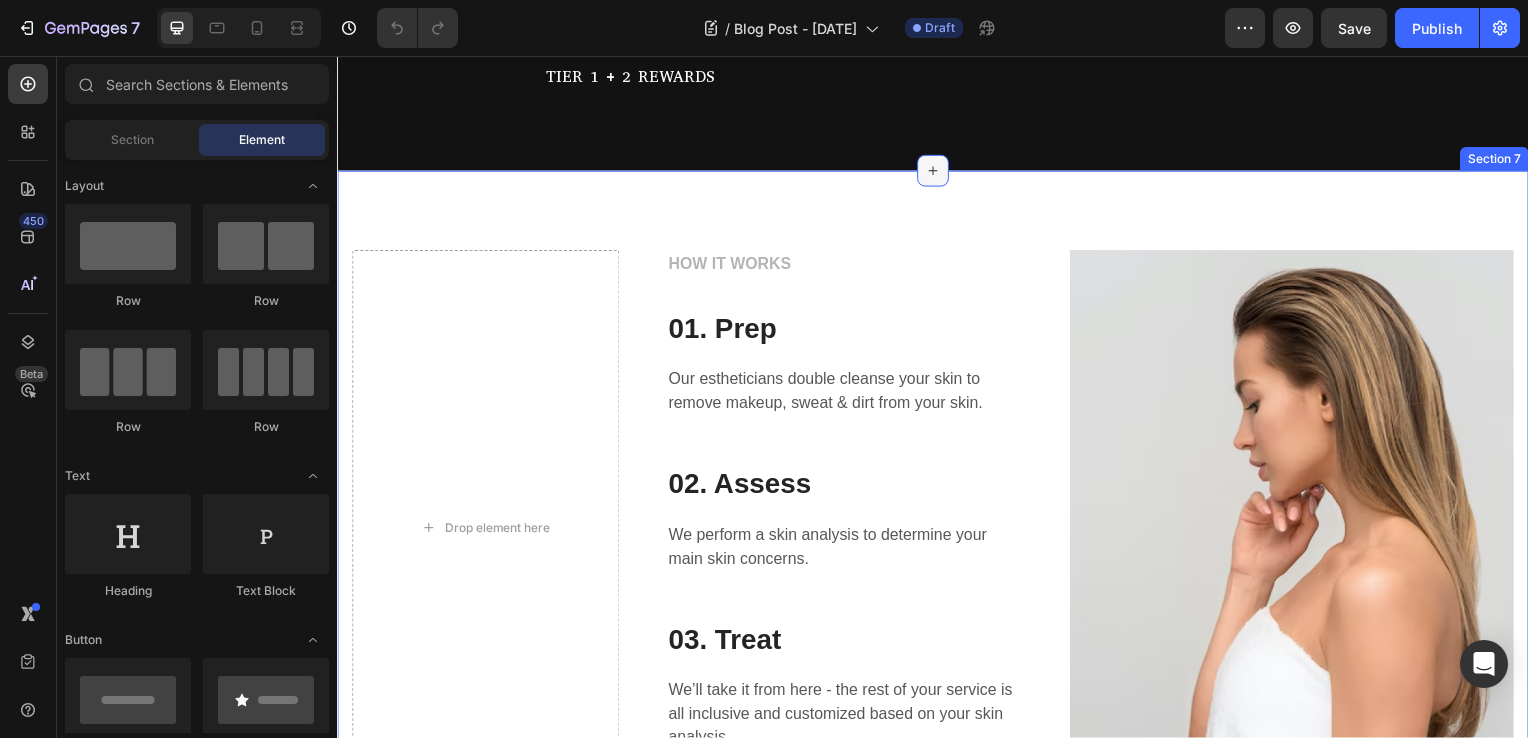 click 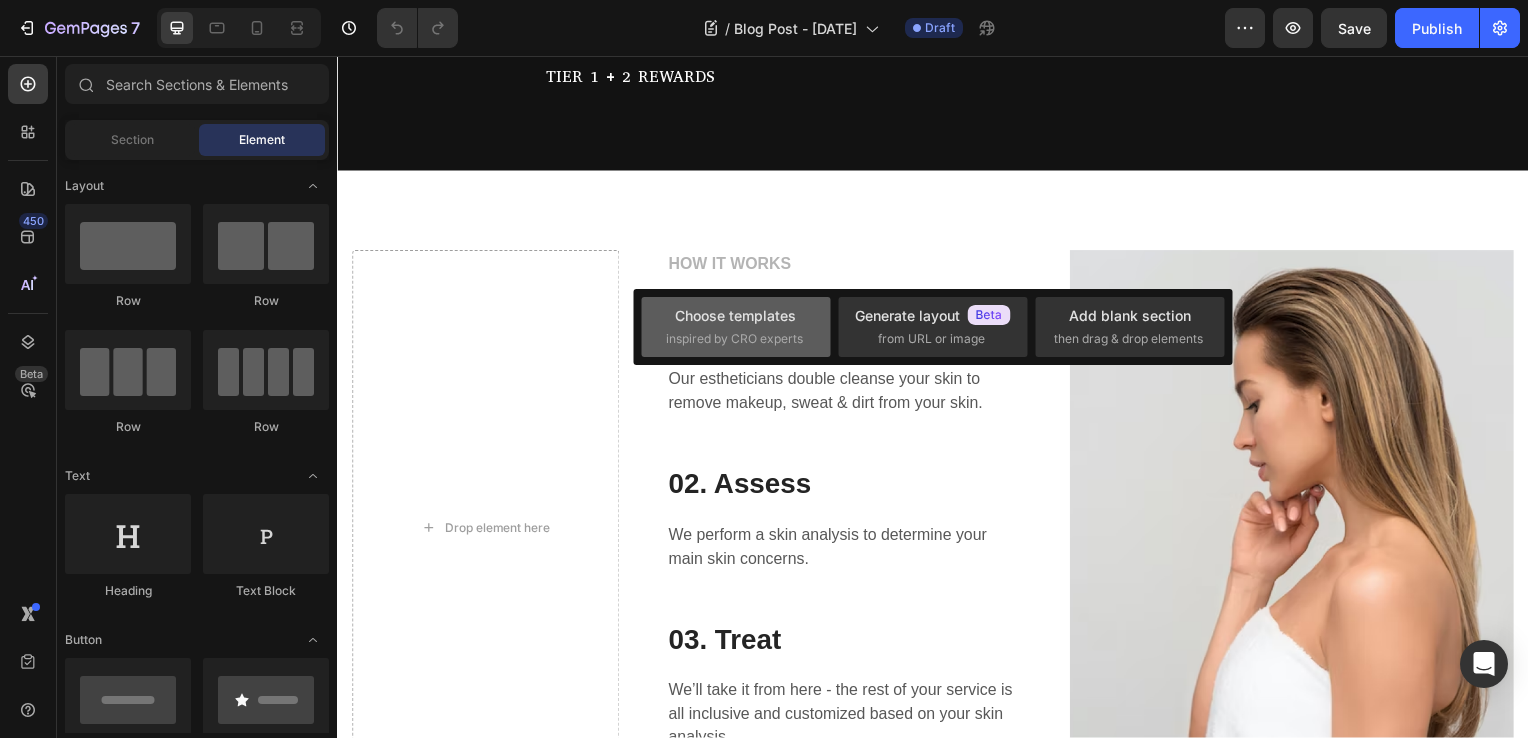 click on "Choose templates" at bounding box center (735, 315) 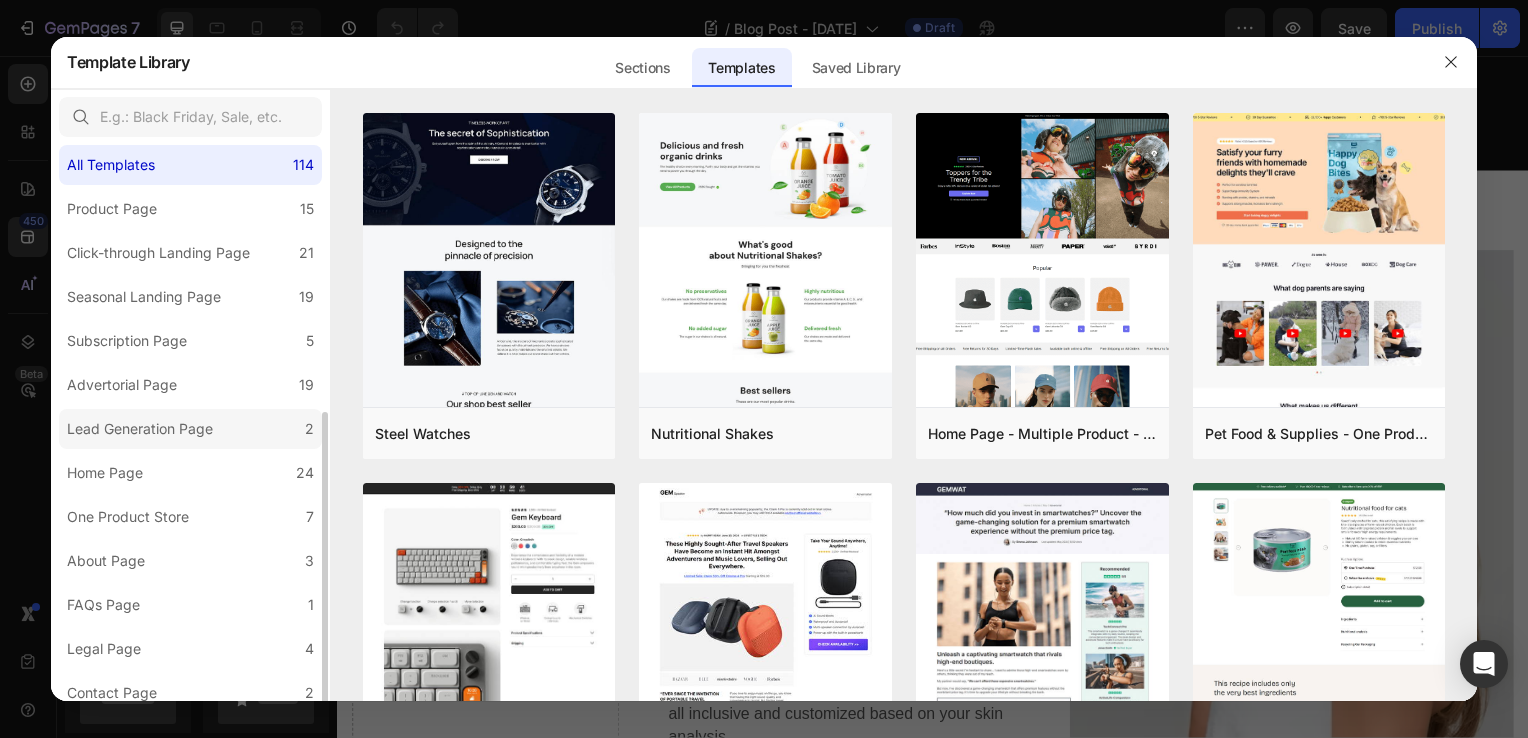 scroll, scrollTop: 159, scrollLeft: 0, axis: vertical 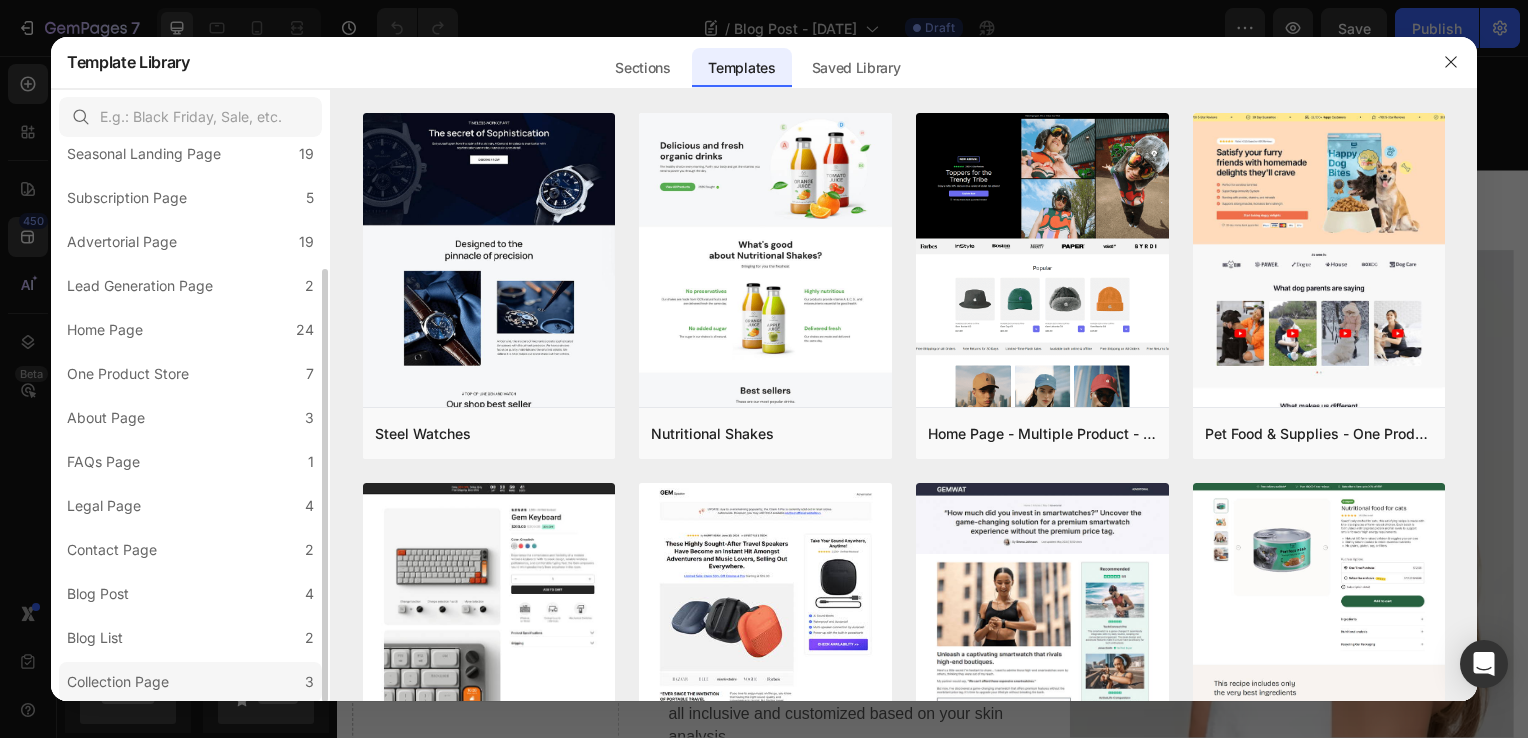 click on "Collection Page" at bounding box center (118, 682) 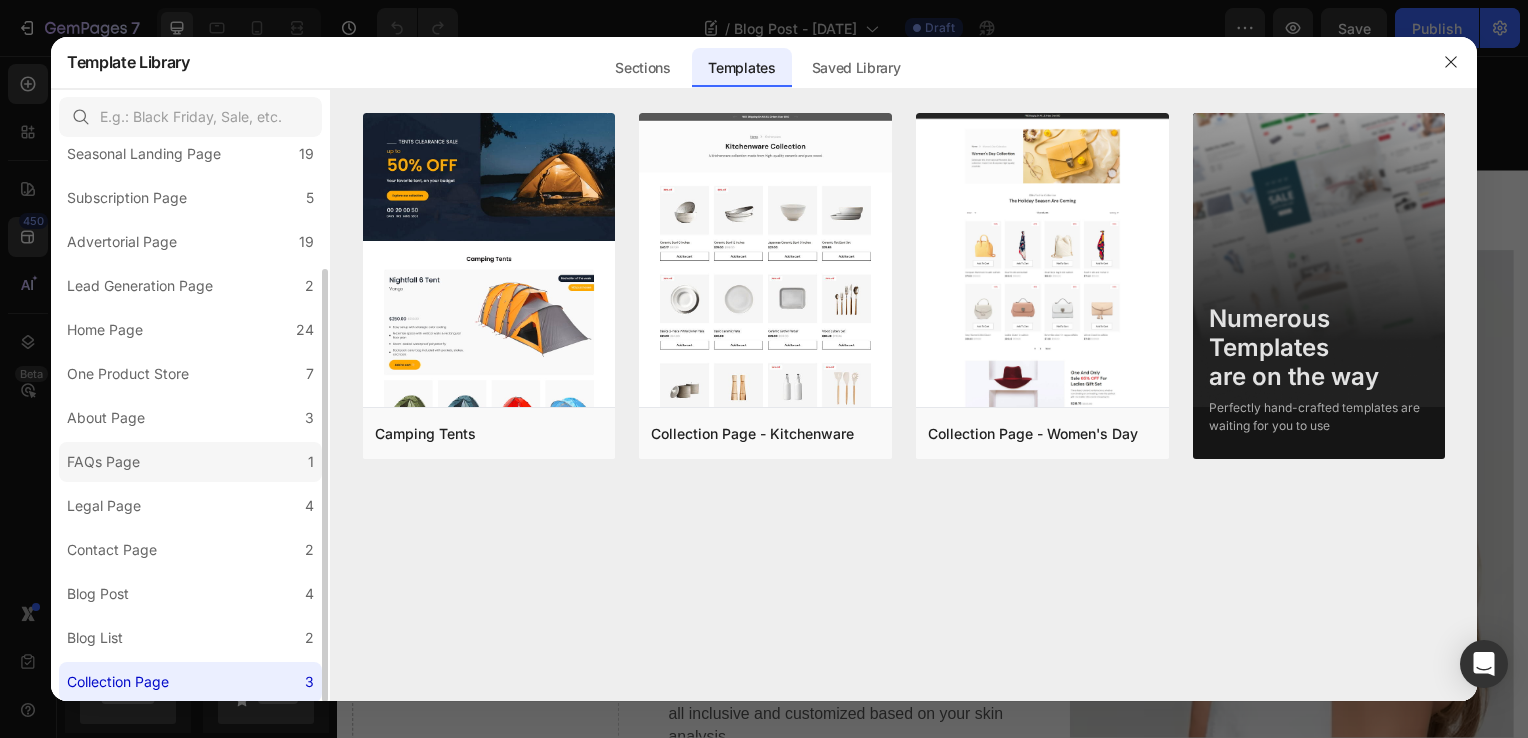 scroll, scrollTop: 0, scrollLeft: 0, axis: both 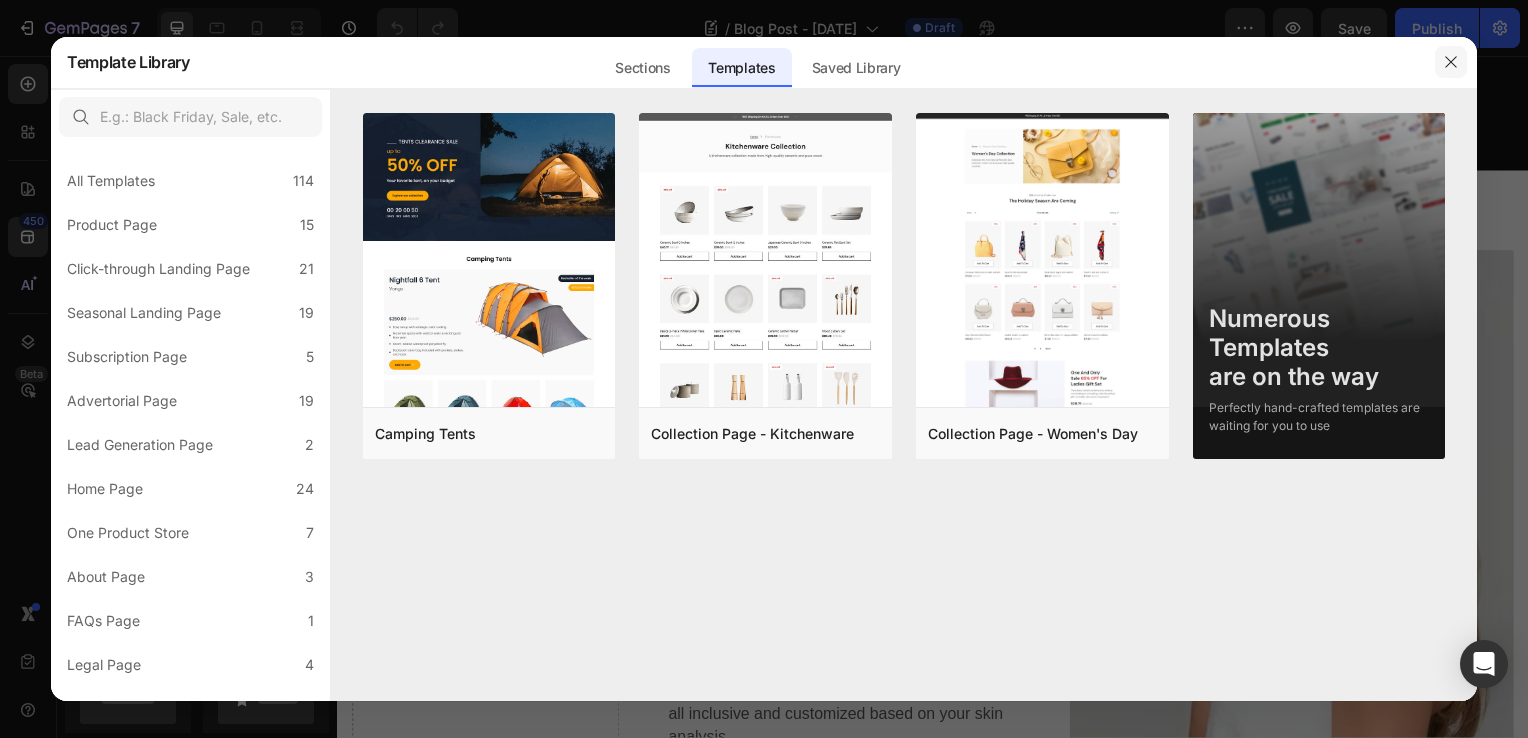 click 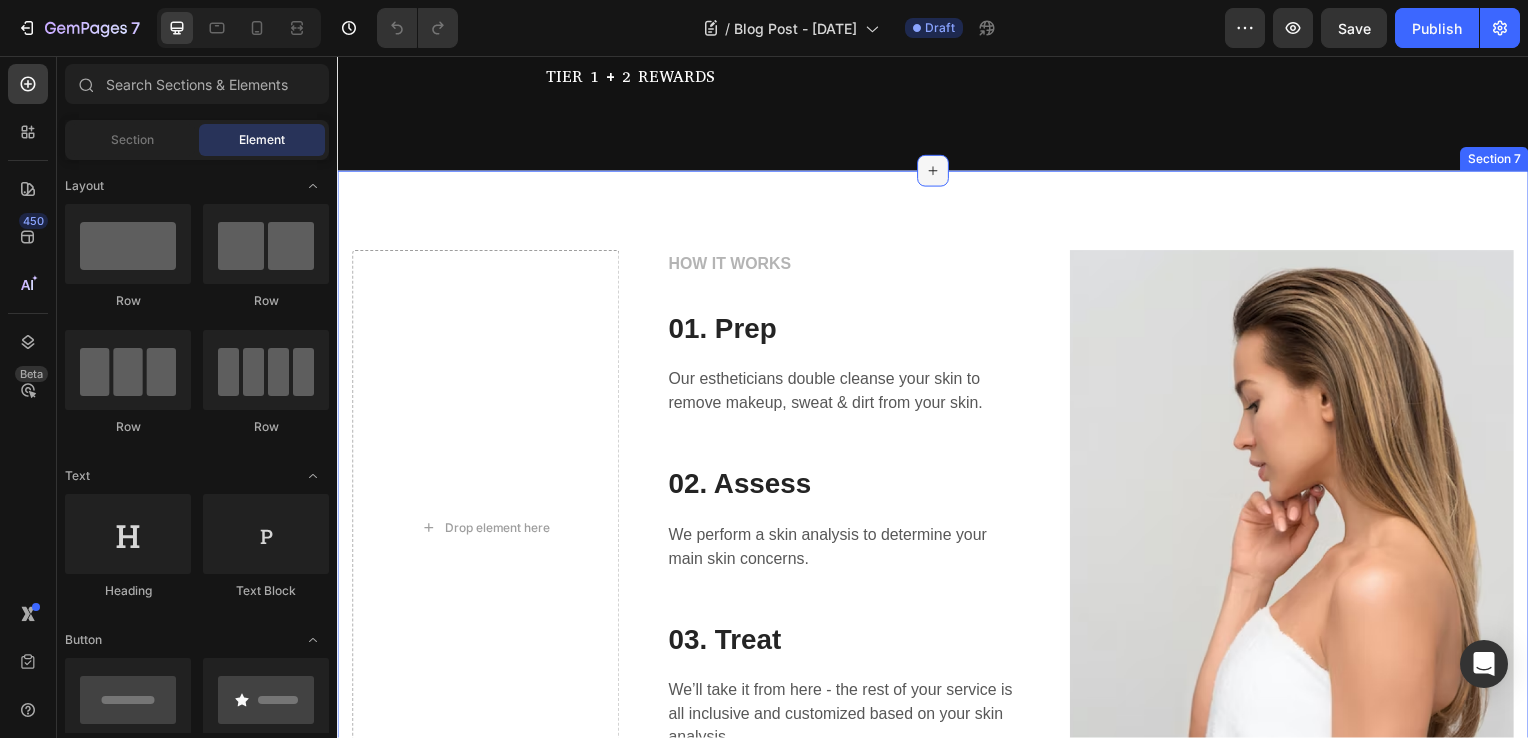 click 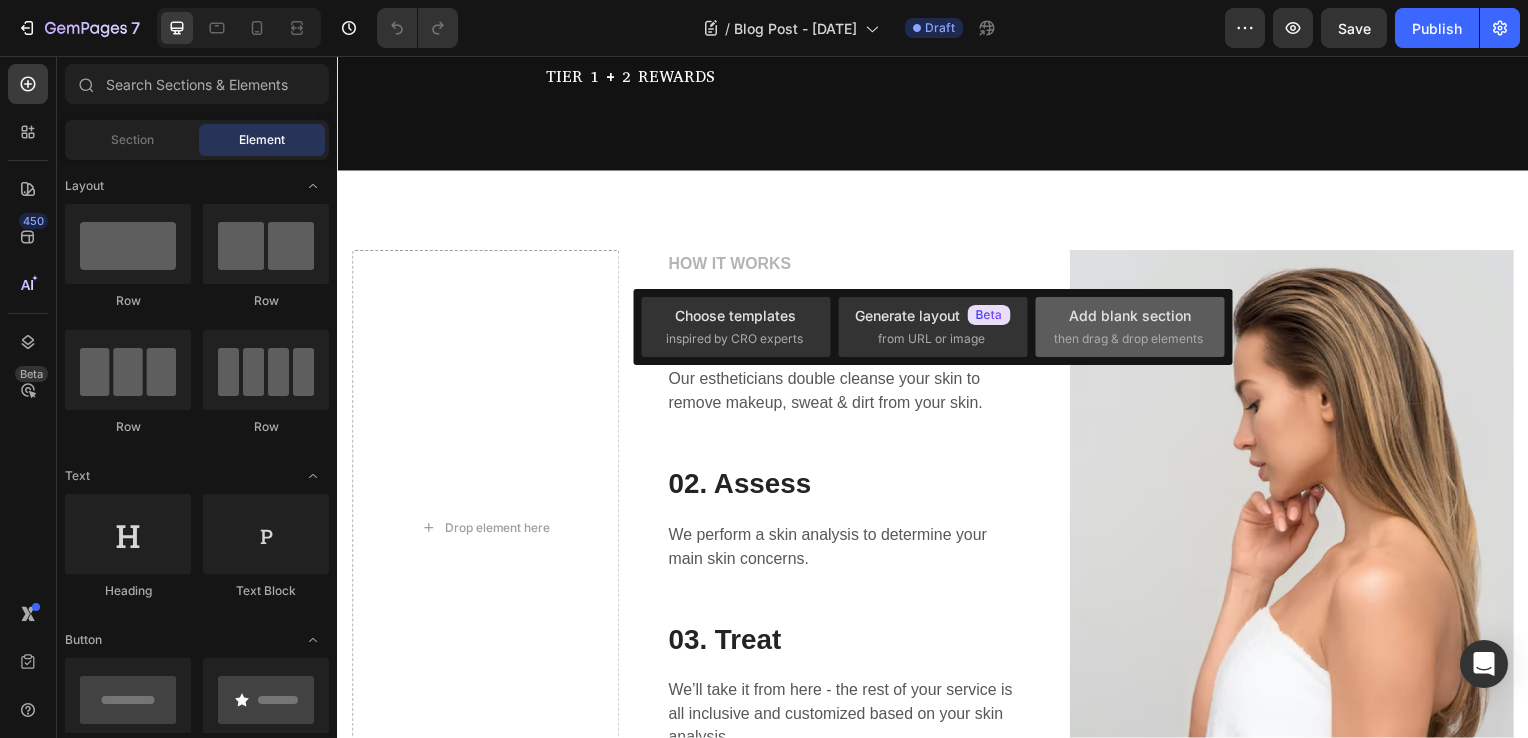 click on "then drag & drop elements" at bounding box center [1128, 339] 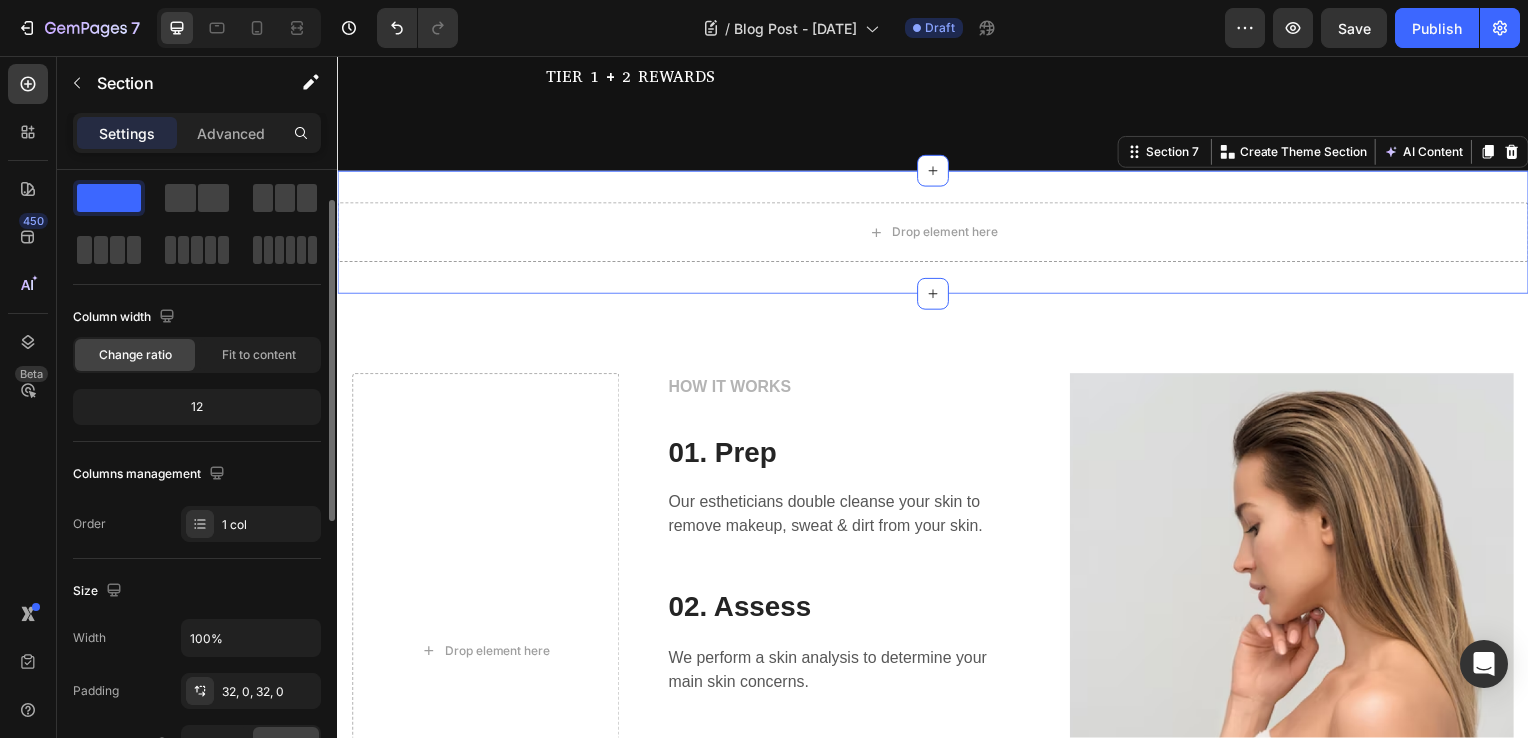 scroll, scrollTop: 50, scrollLeft: 0, axis: vertical 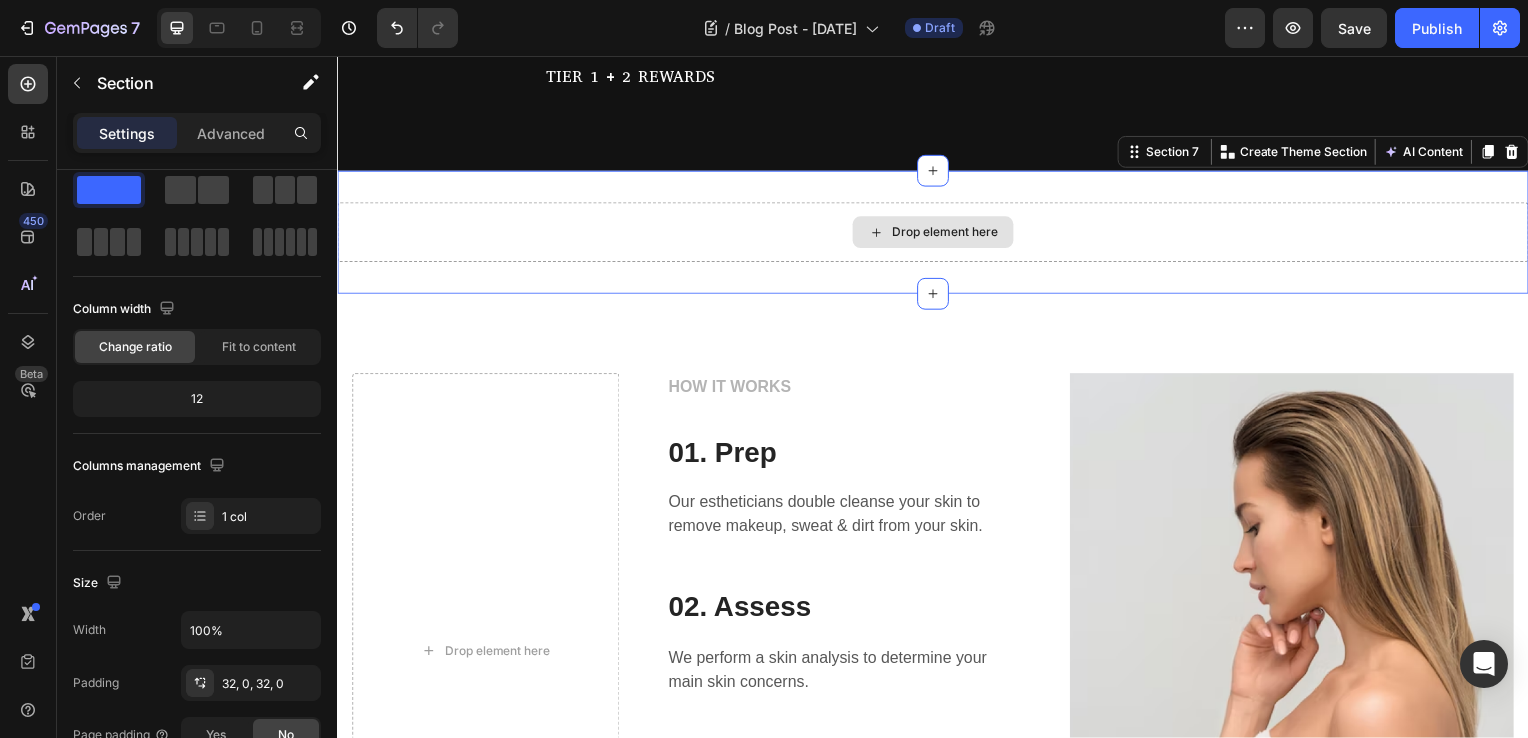 click on "Drop element here" at bounding box center [937, 234] 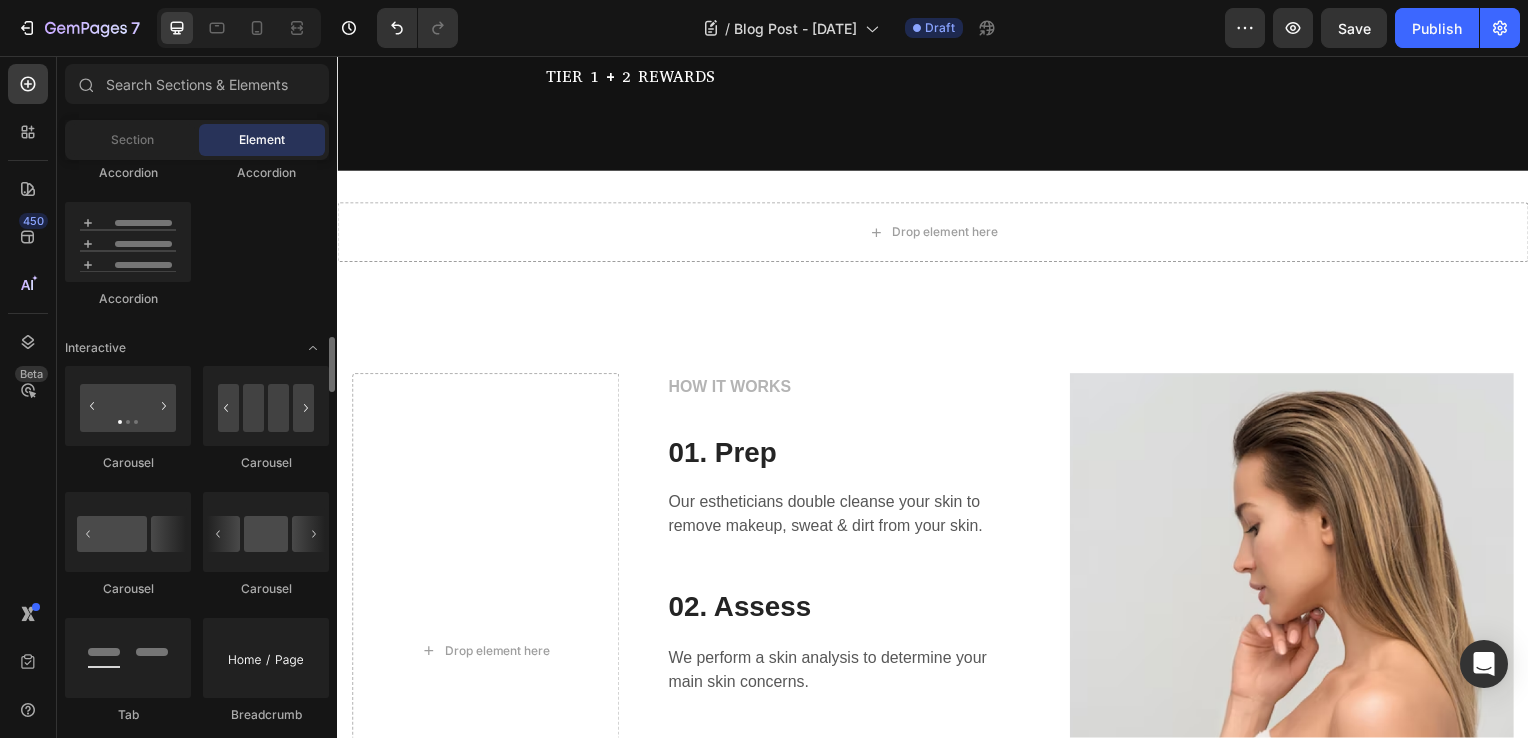 scroll, scrollTop: 1836, scrollLeft: 0, axis: vertical 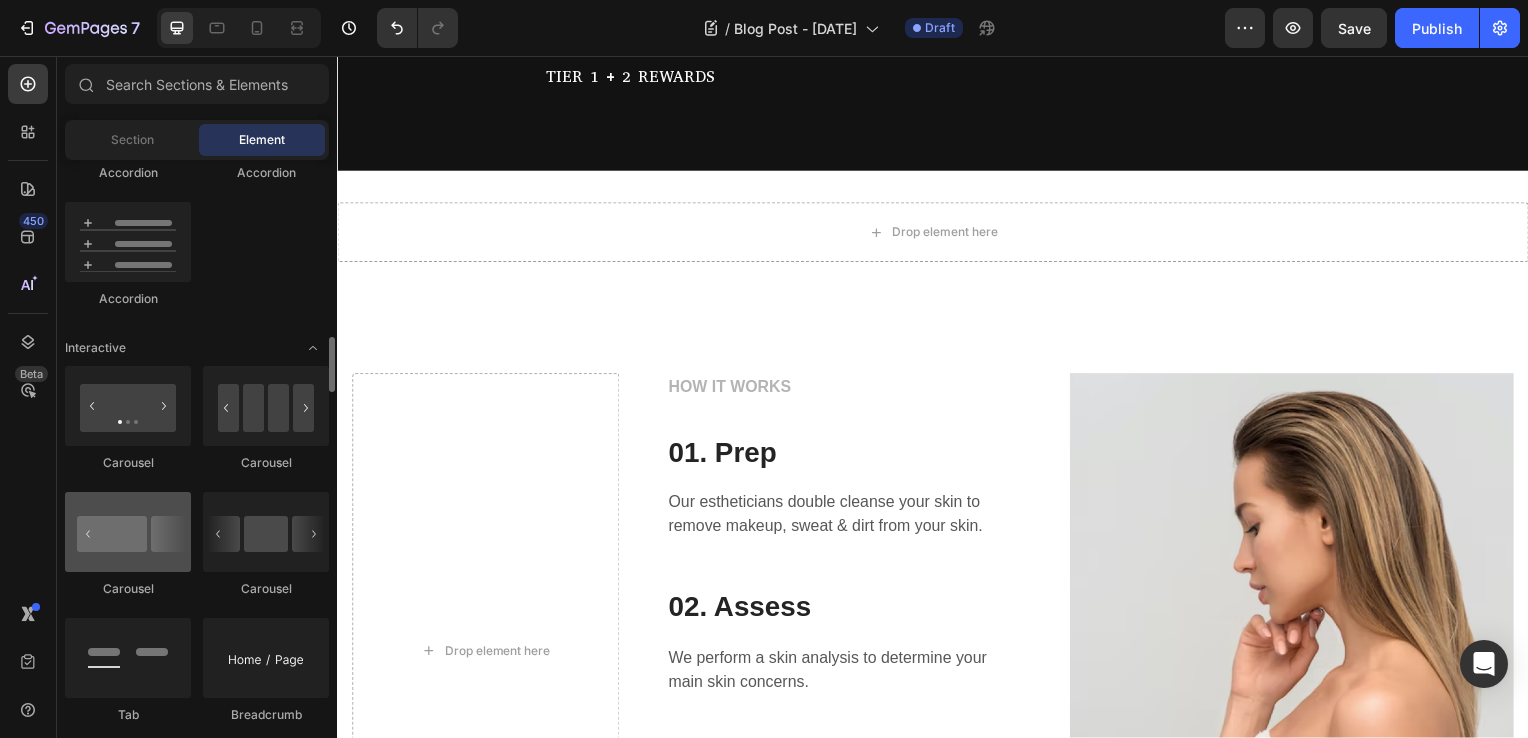 click at bounding box center (128, 532) 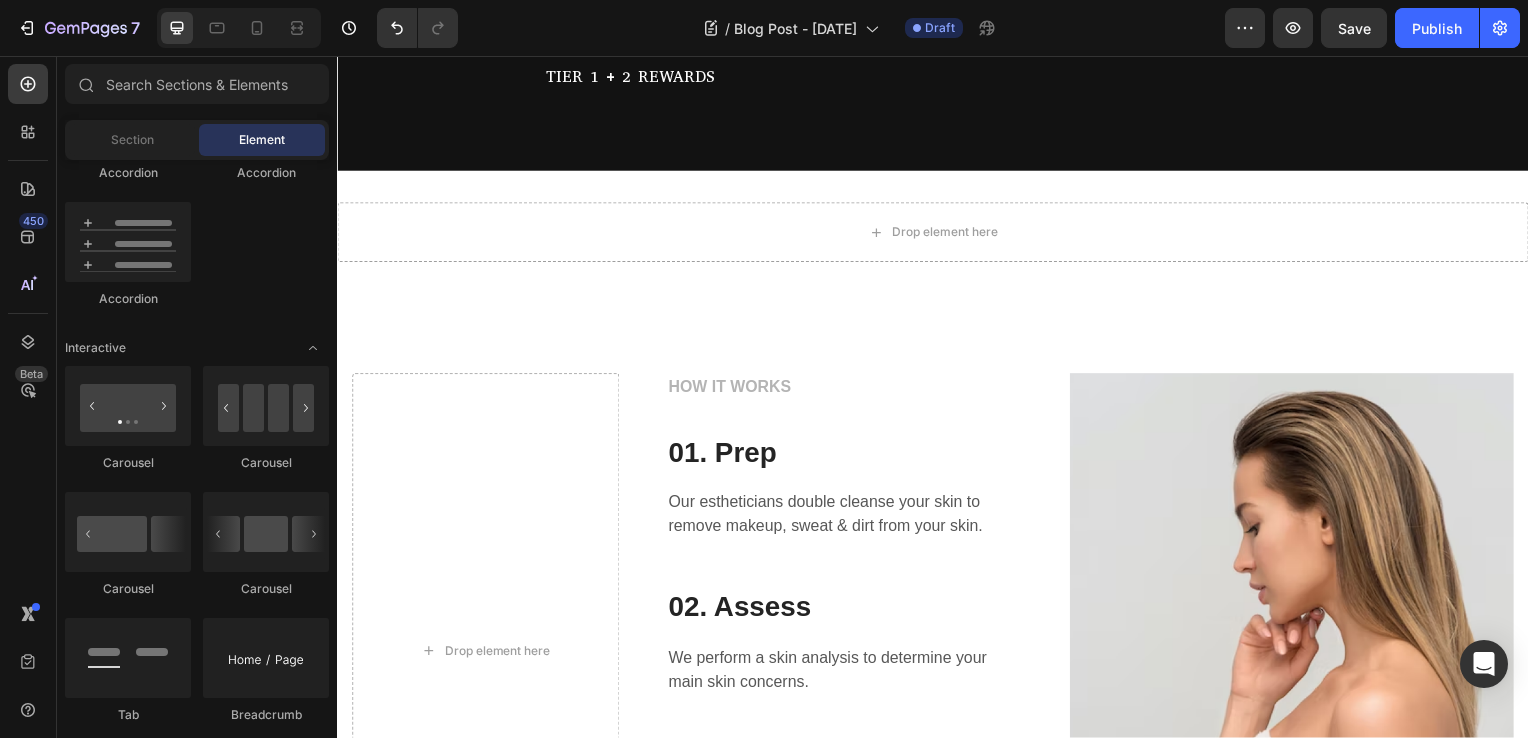 drag, startPoint x: 473, startPoint y: 388, endPoint x: 594, endPoint y: 334, distance: 132.50282 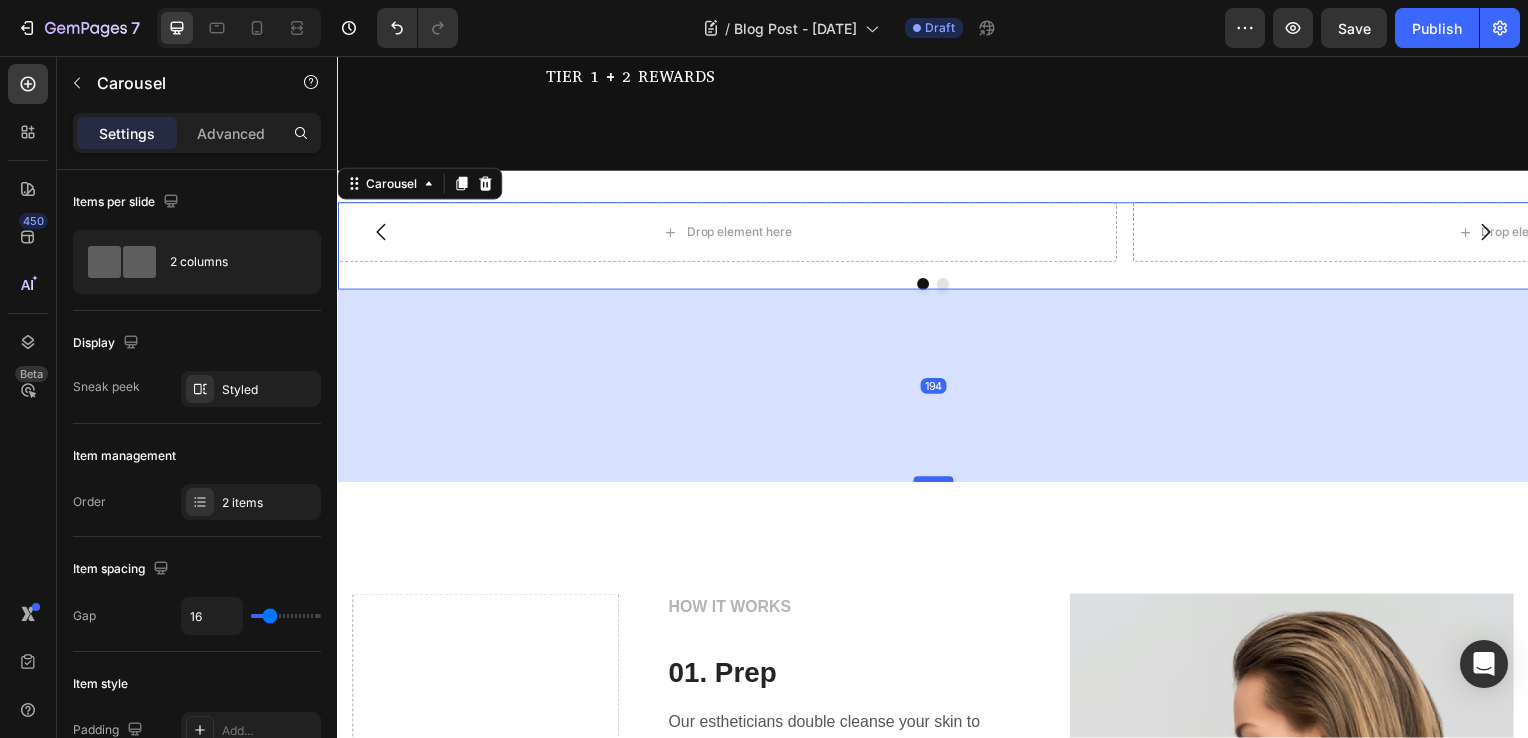 drag, startPoint x: 934, startPoint y: 373, endPoint x: 934, endPoint y: 567, distance: 194 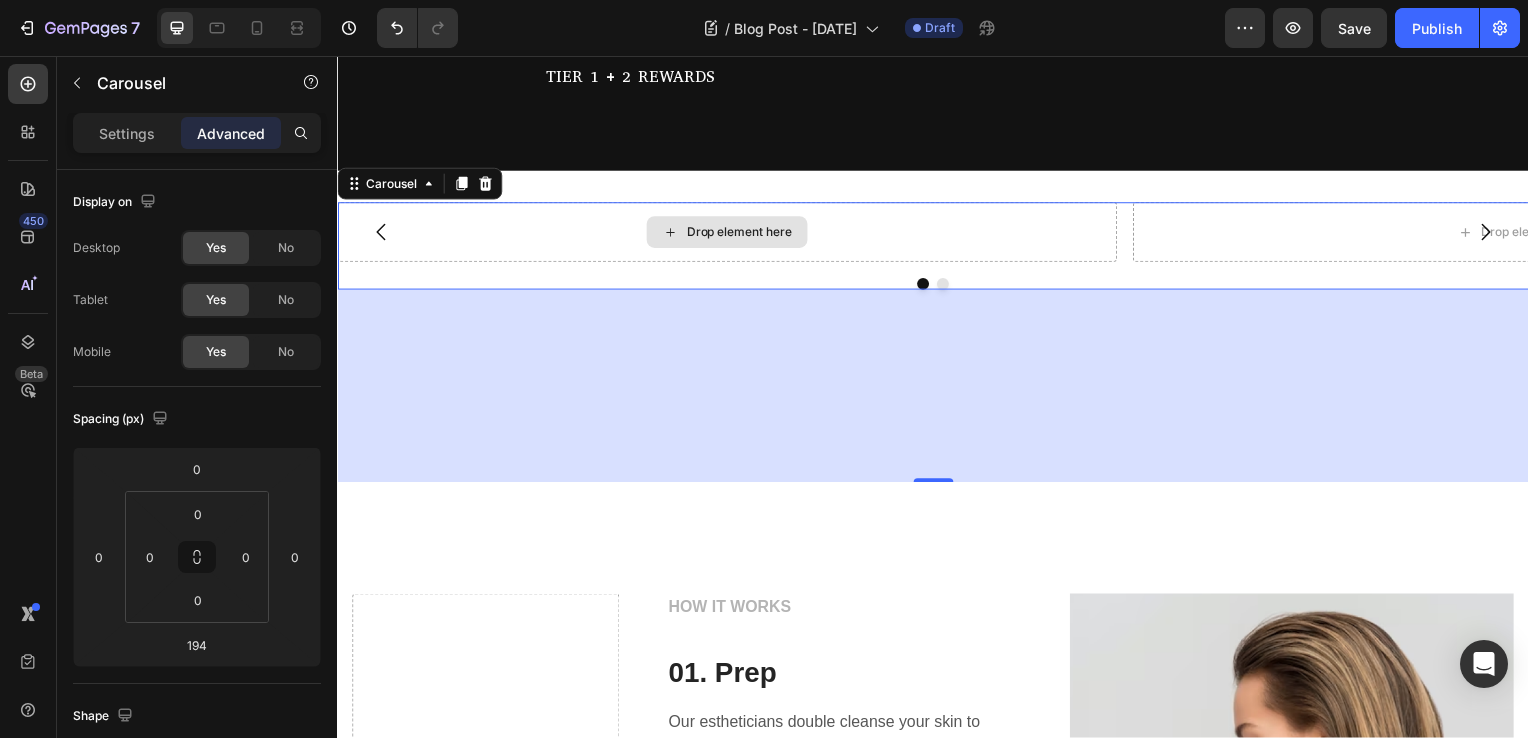 click on "Drop element here" at bounding box center (729, 234) 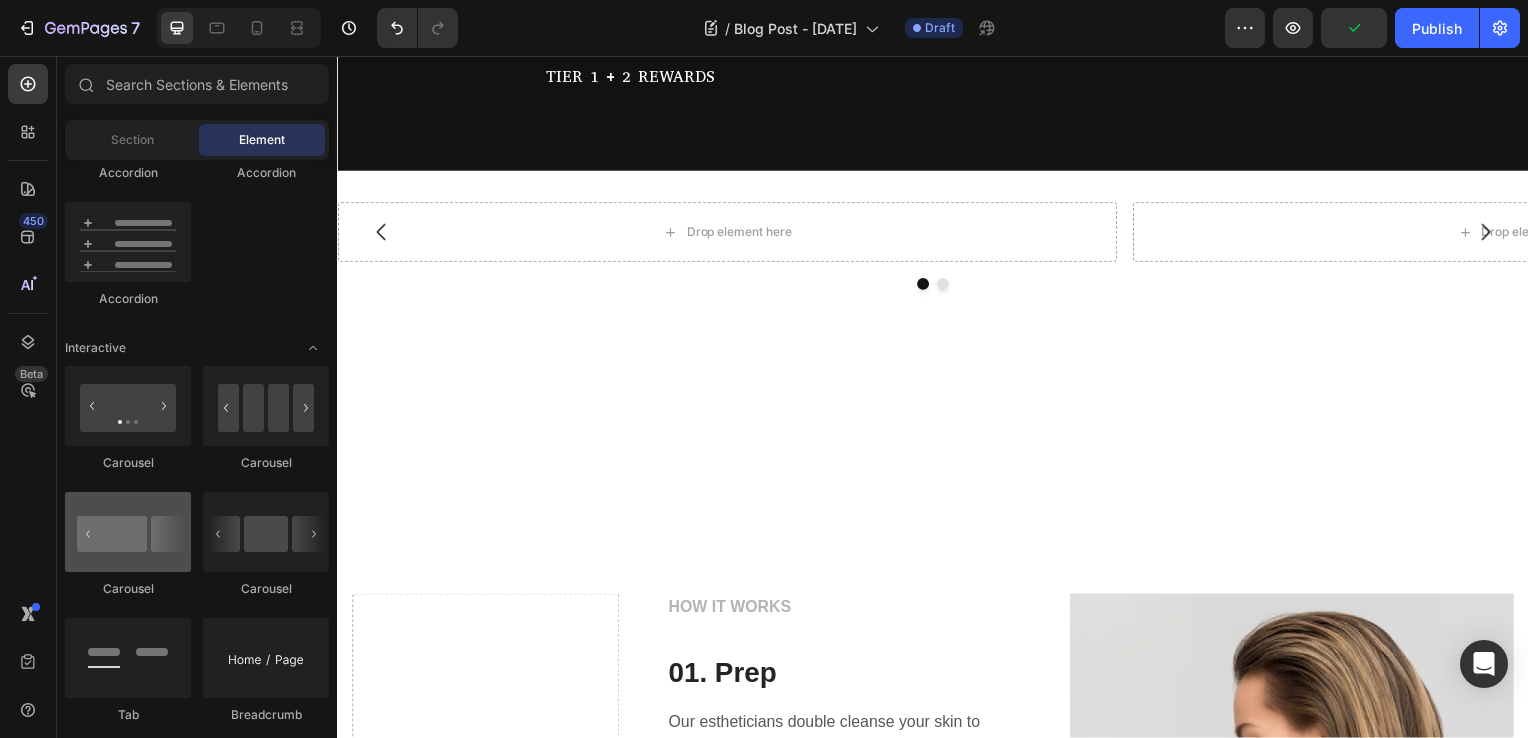 click at bounding box center [128, 532] 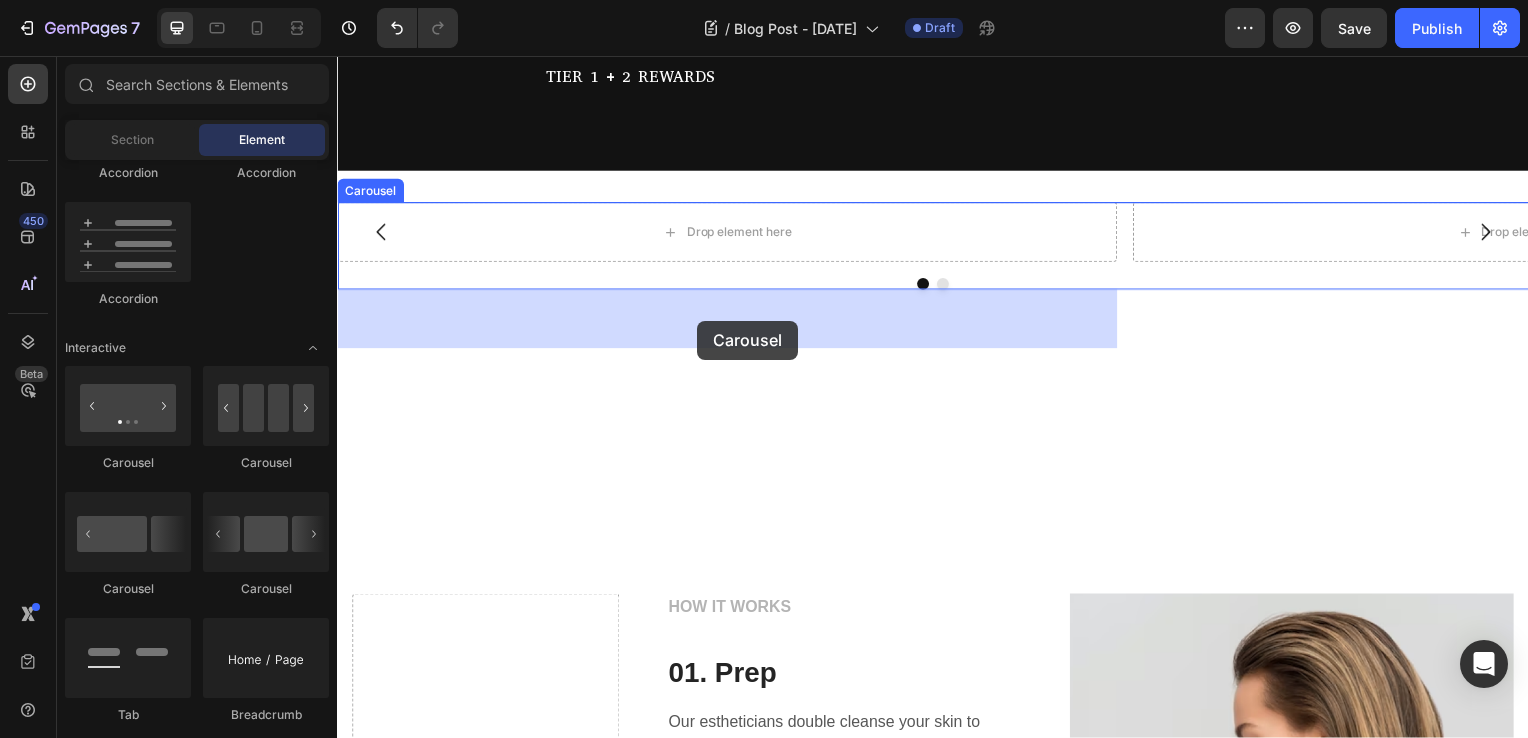 drag, startPoint x: 482, startPoint y: 610, endPoint x: 699, endPoint y: 323, distance: 359.80273 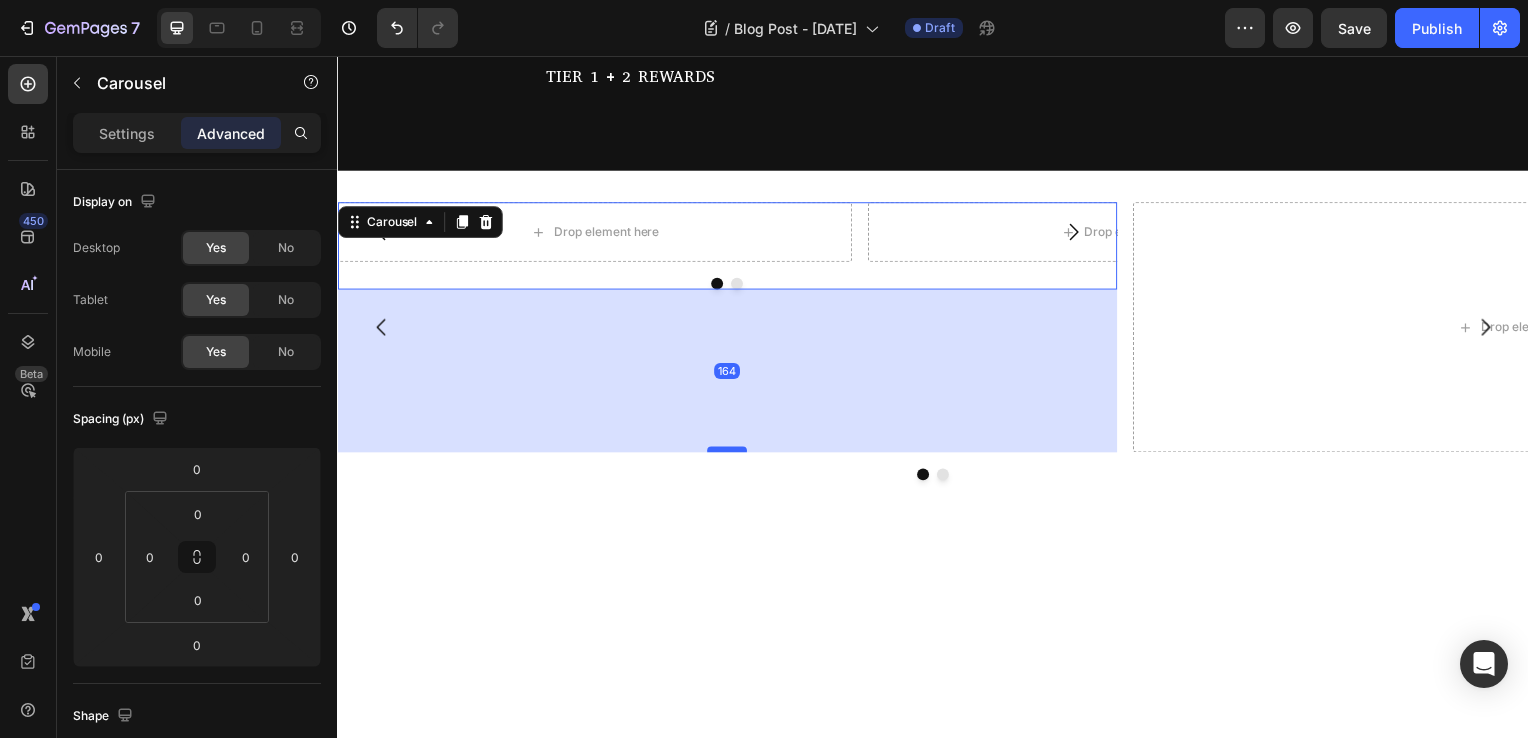 drag, startPoint x: 734, startPoint y: 373, endPoint x: 746, endPoint y: 536, distance: 163.44112 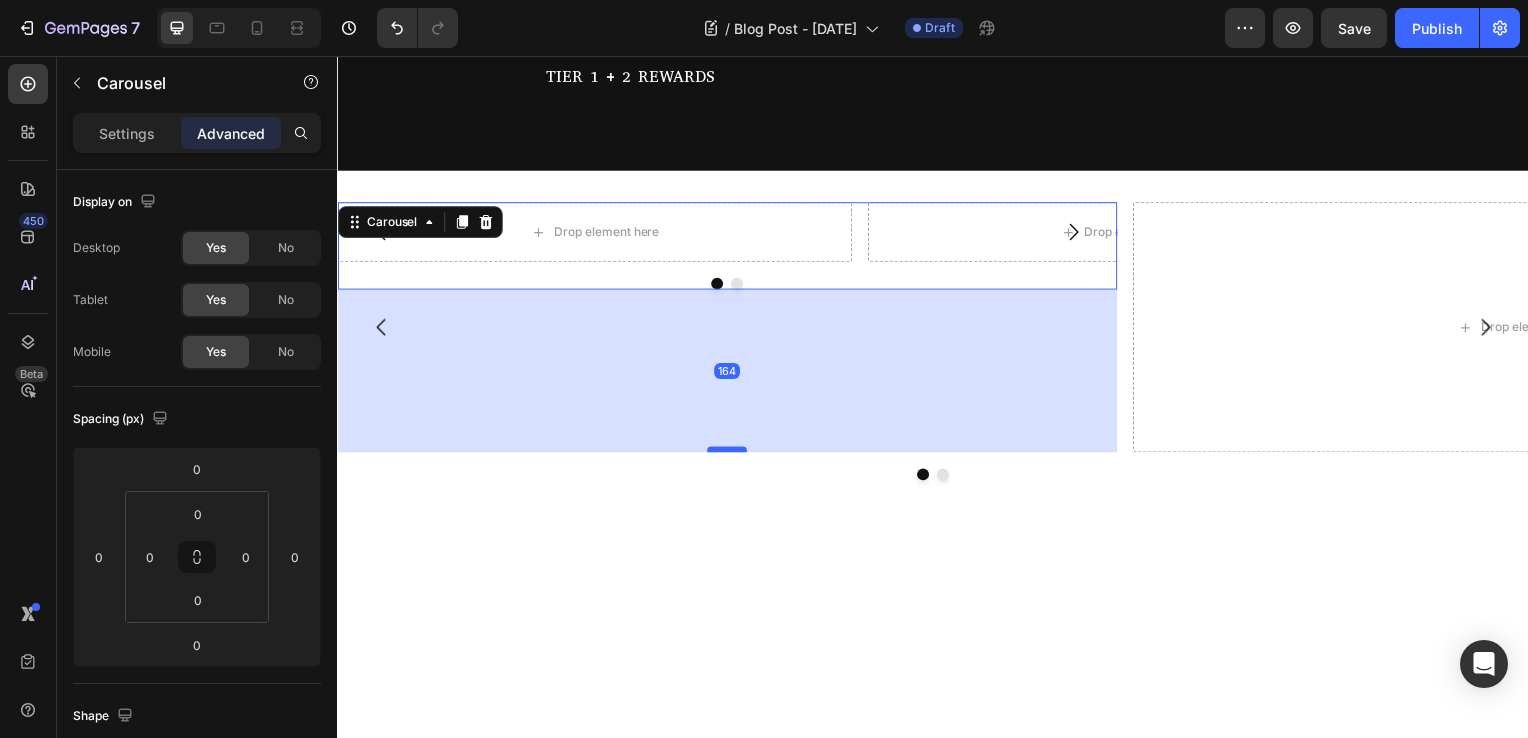 click on "164" at bounding box center (729, 292) 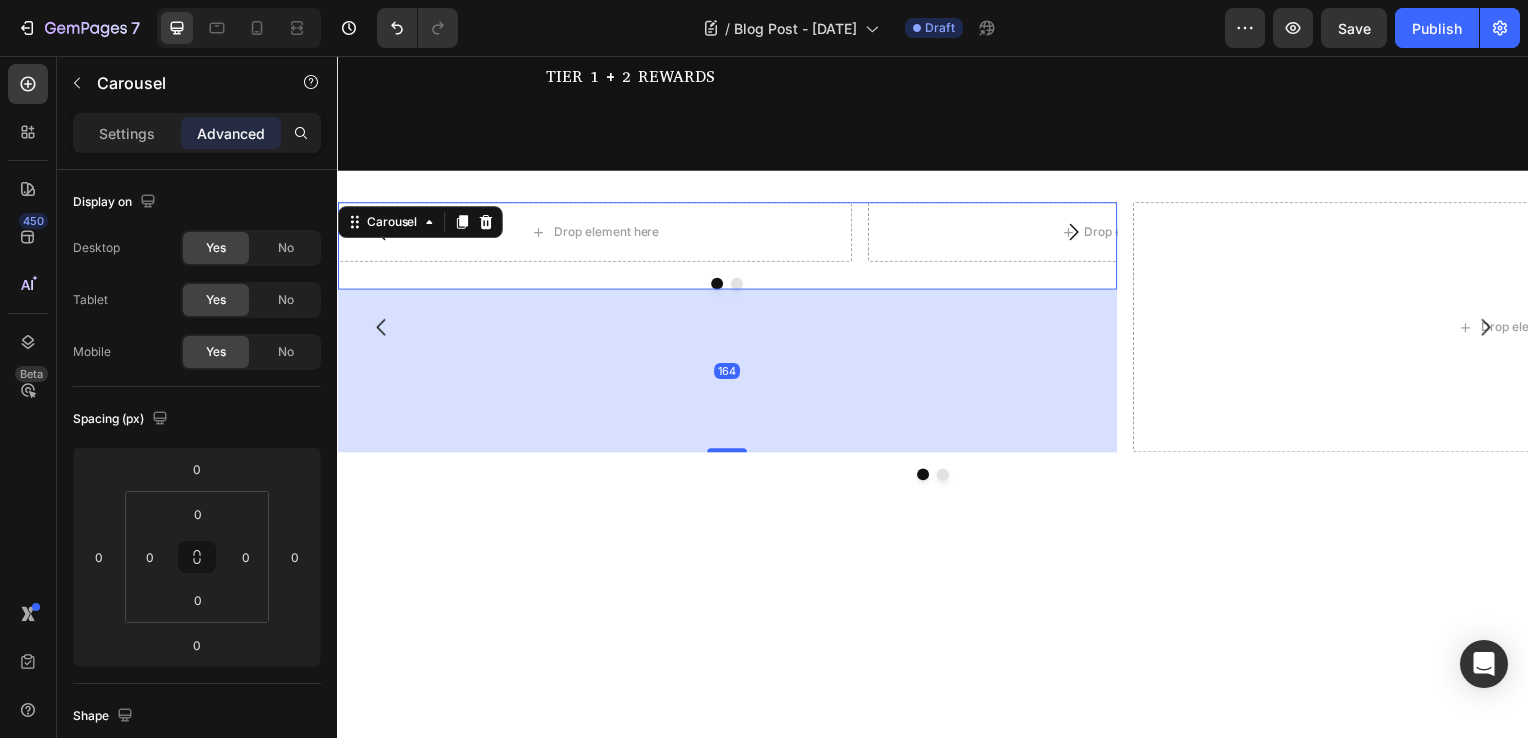 type on "164" 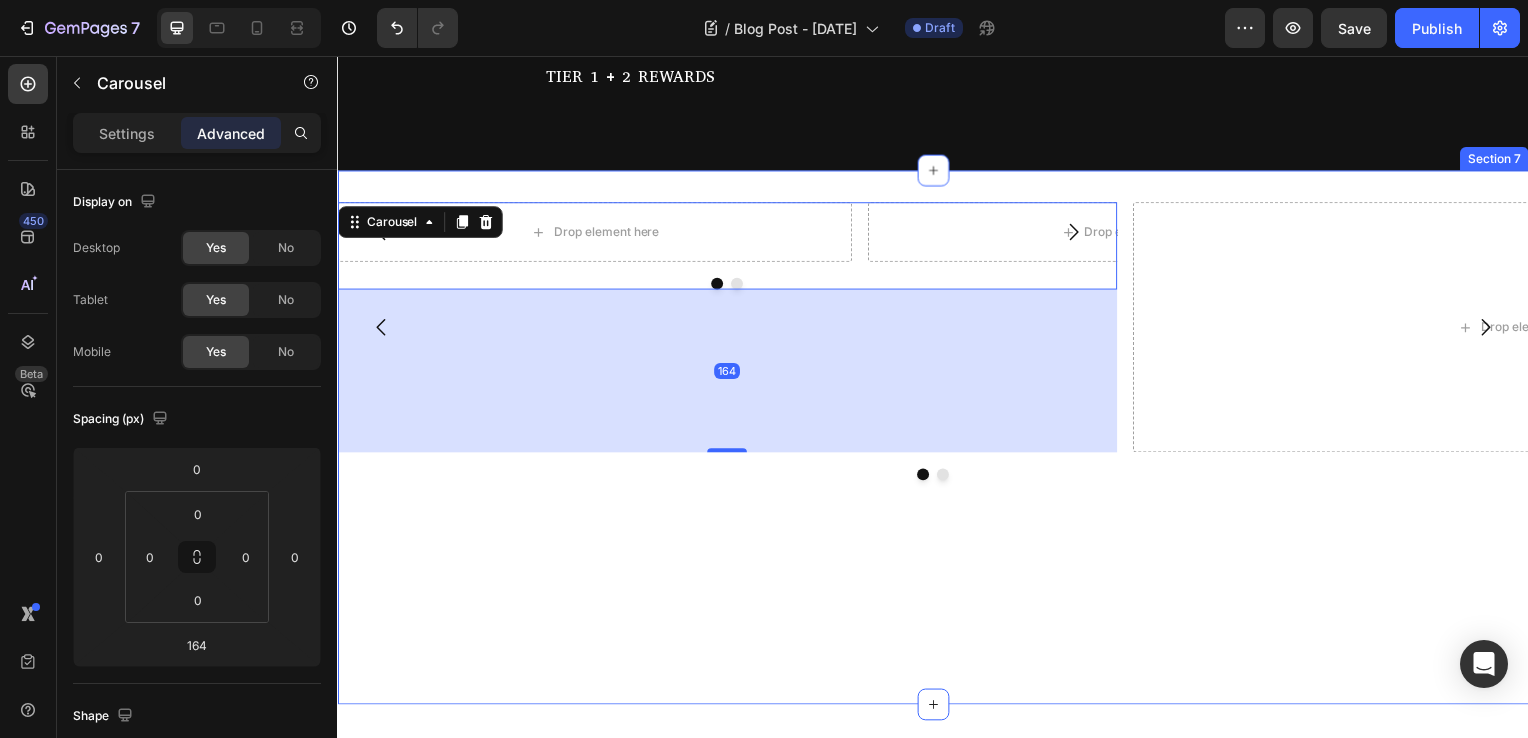 click on "Drop element here
Drop element here
Carousel   164
Drop element here
Carousel" at bounding box center (937, 441) 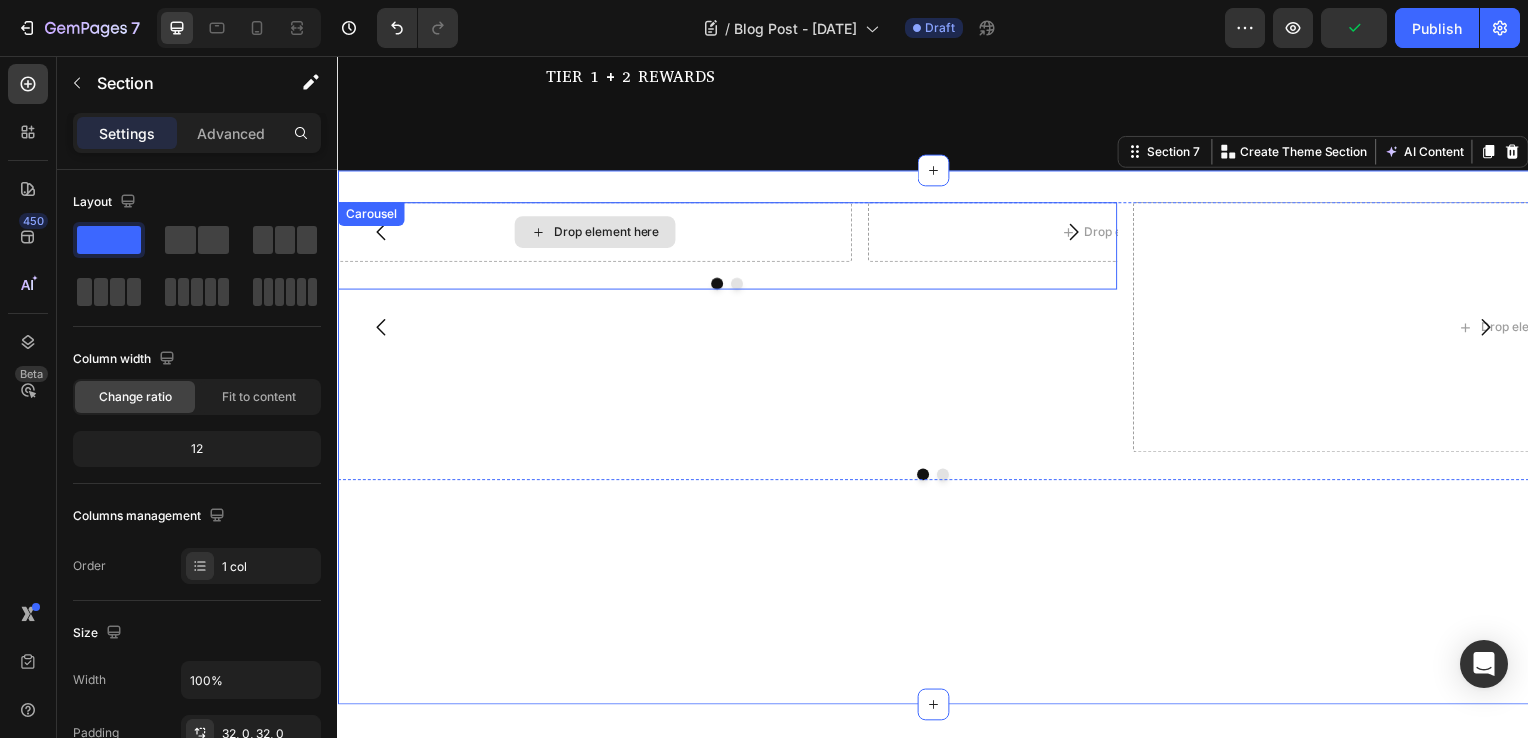 click on "Drop element here" at bounding box center (596, 234) 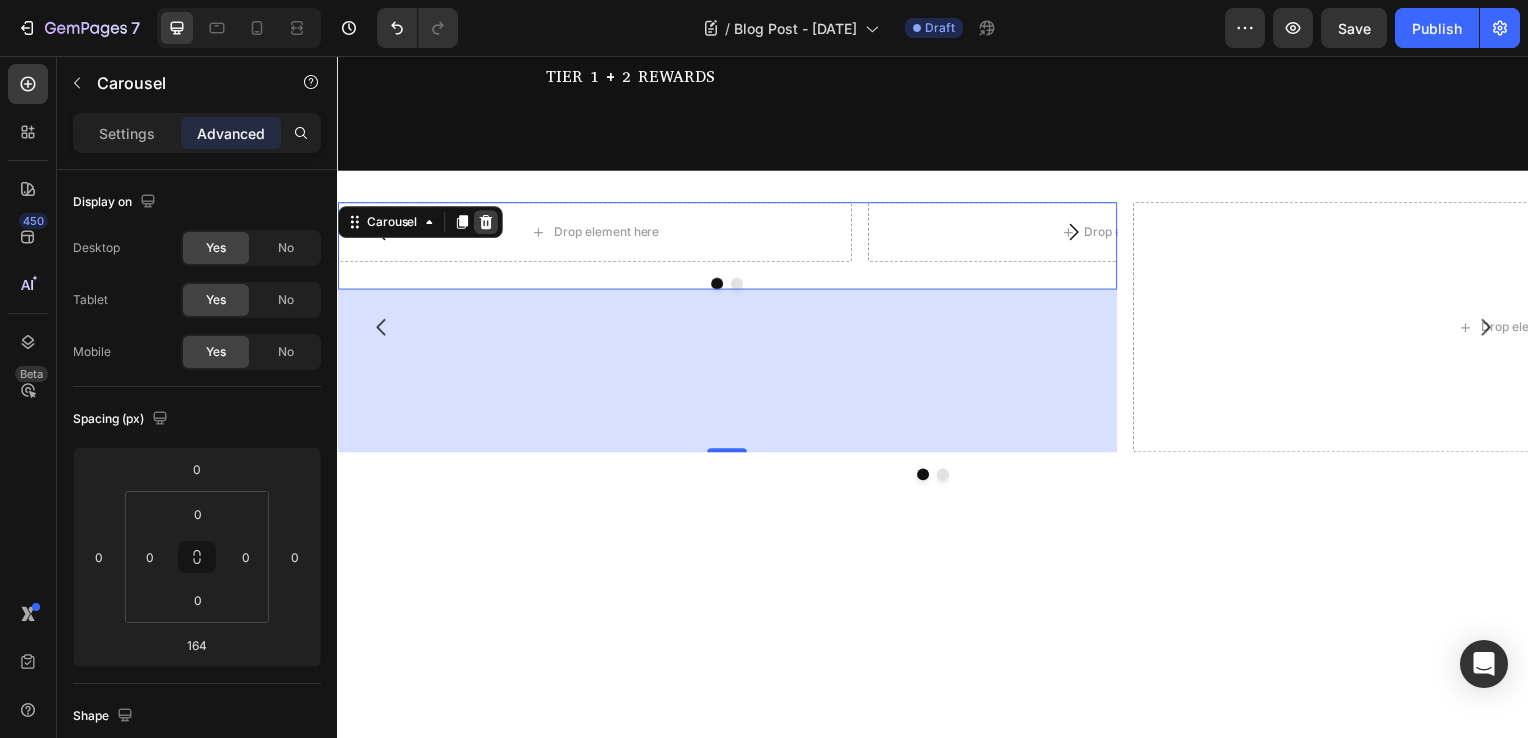 click at bounding box center [486, 224] 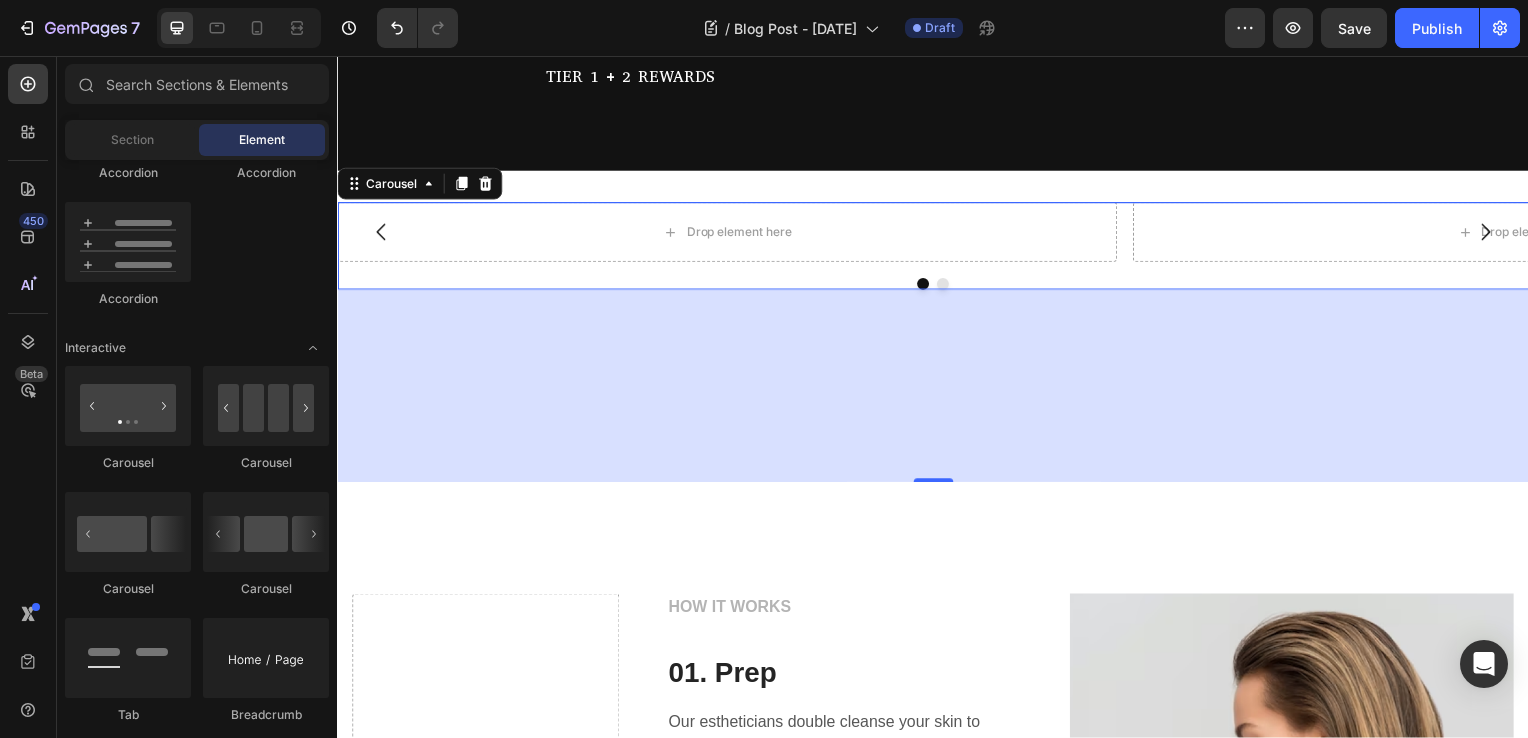 click on "0" at bounding box center [937, 389] 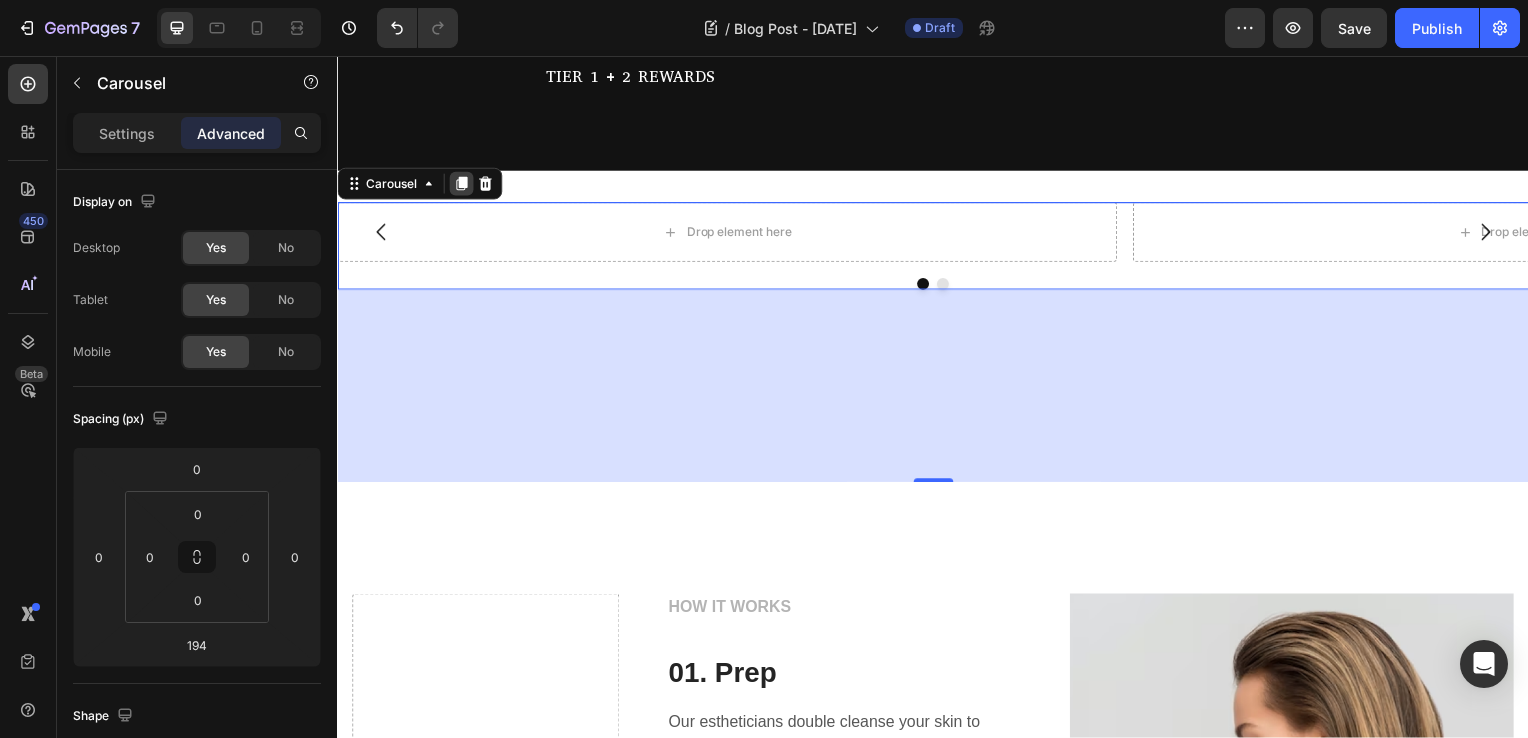 click 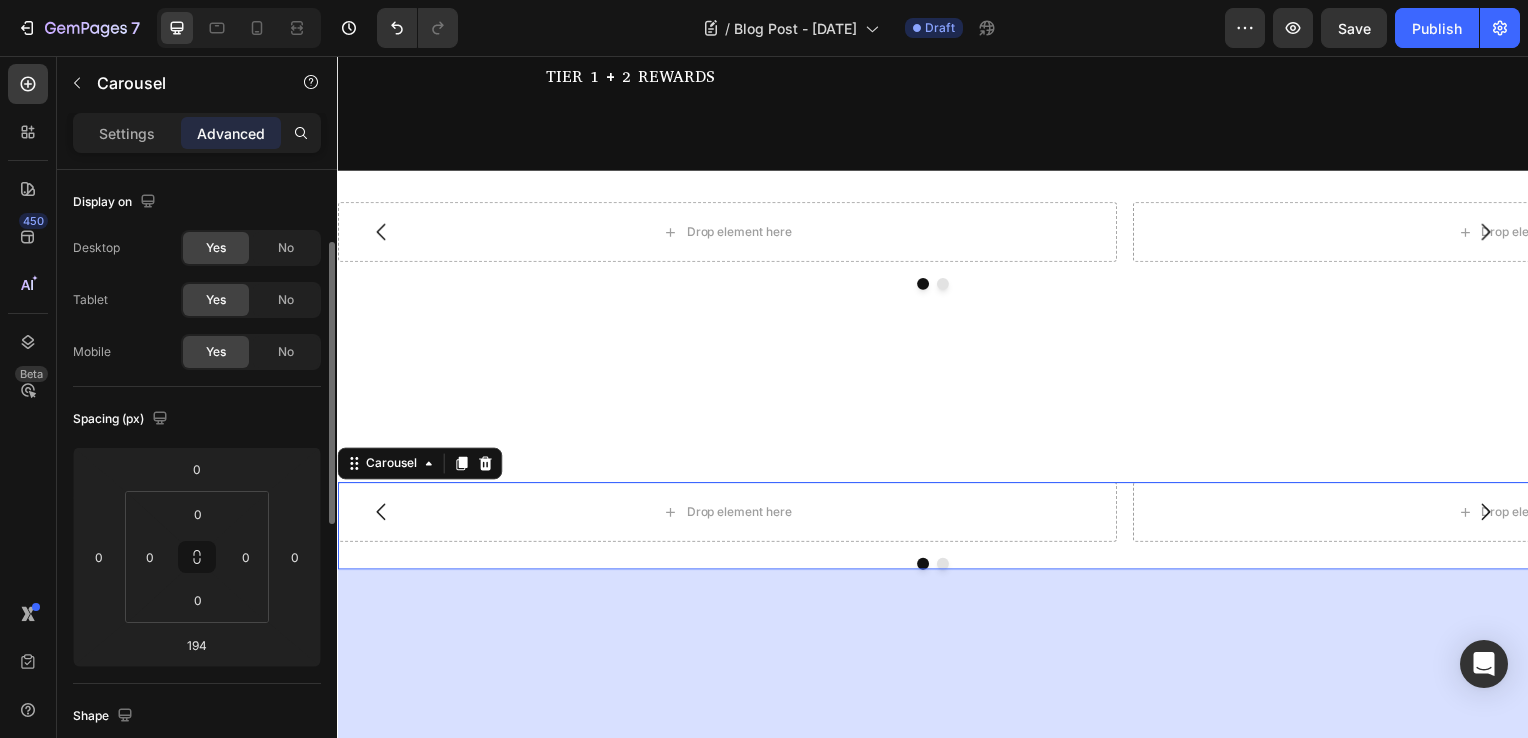 scroll, scrollTop: 50, scrollLeft: 0, axis: vertical 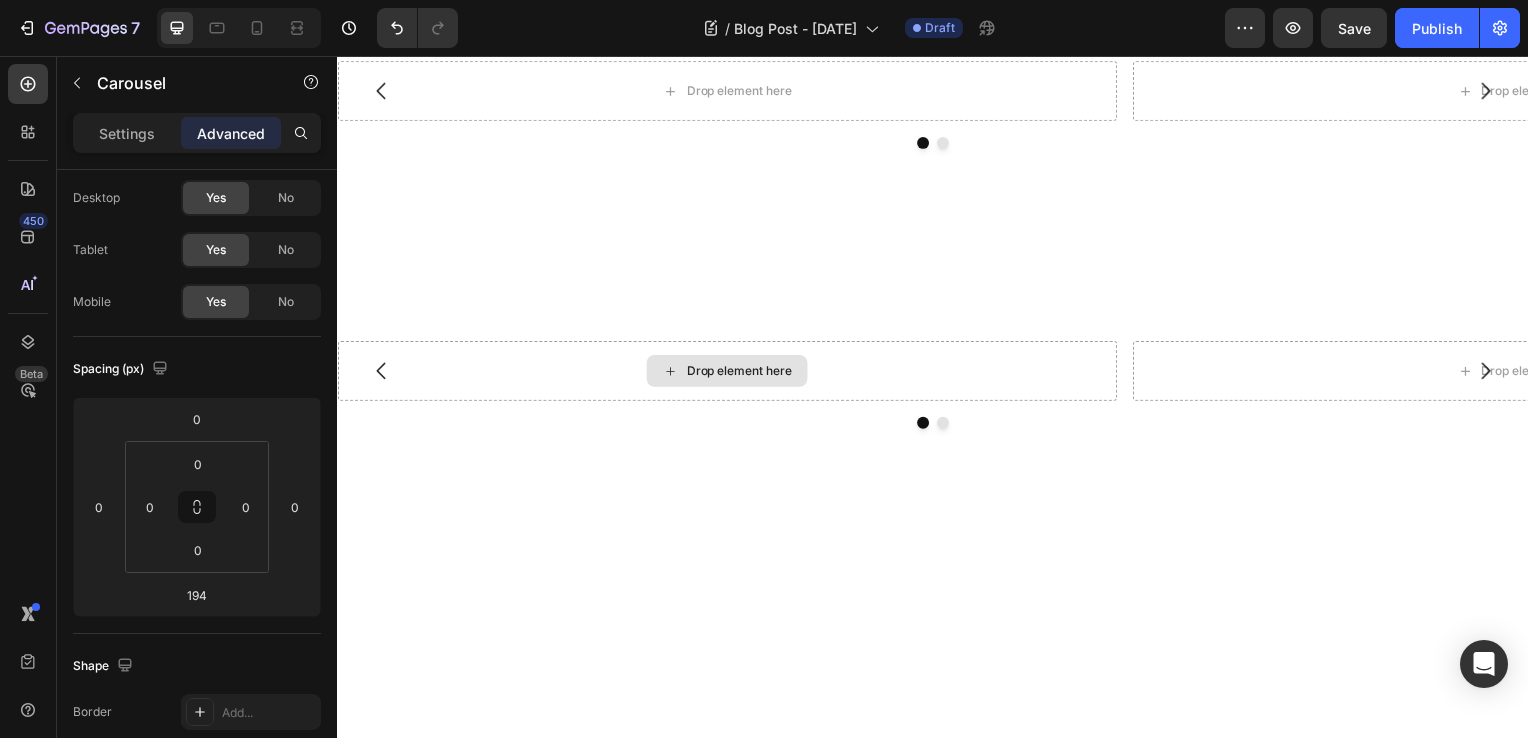 click on "Drop element here" at bounding box center [729, 374] 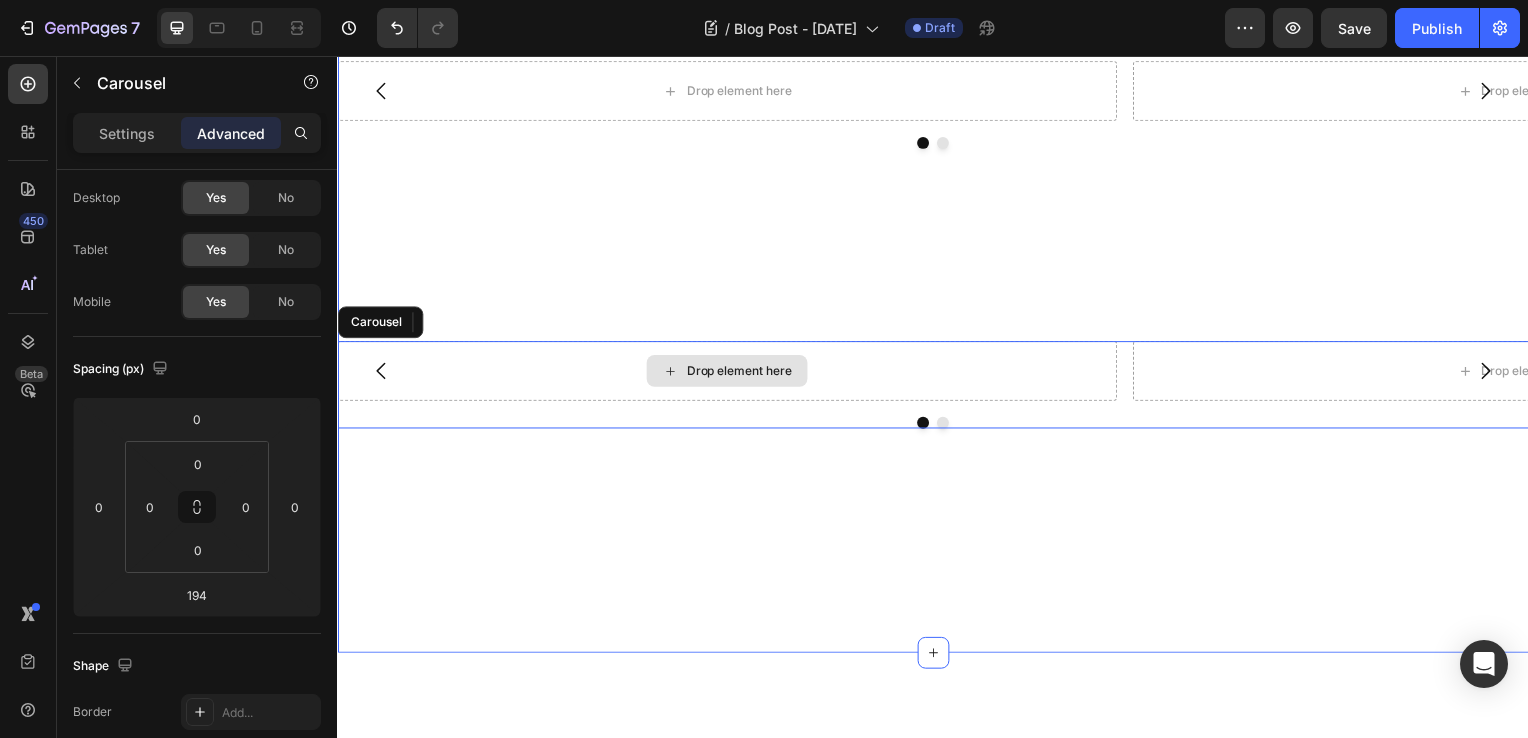click on "Drop element here
Drop element here
Carousel" at bounding box center [937, 203] 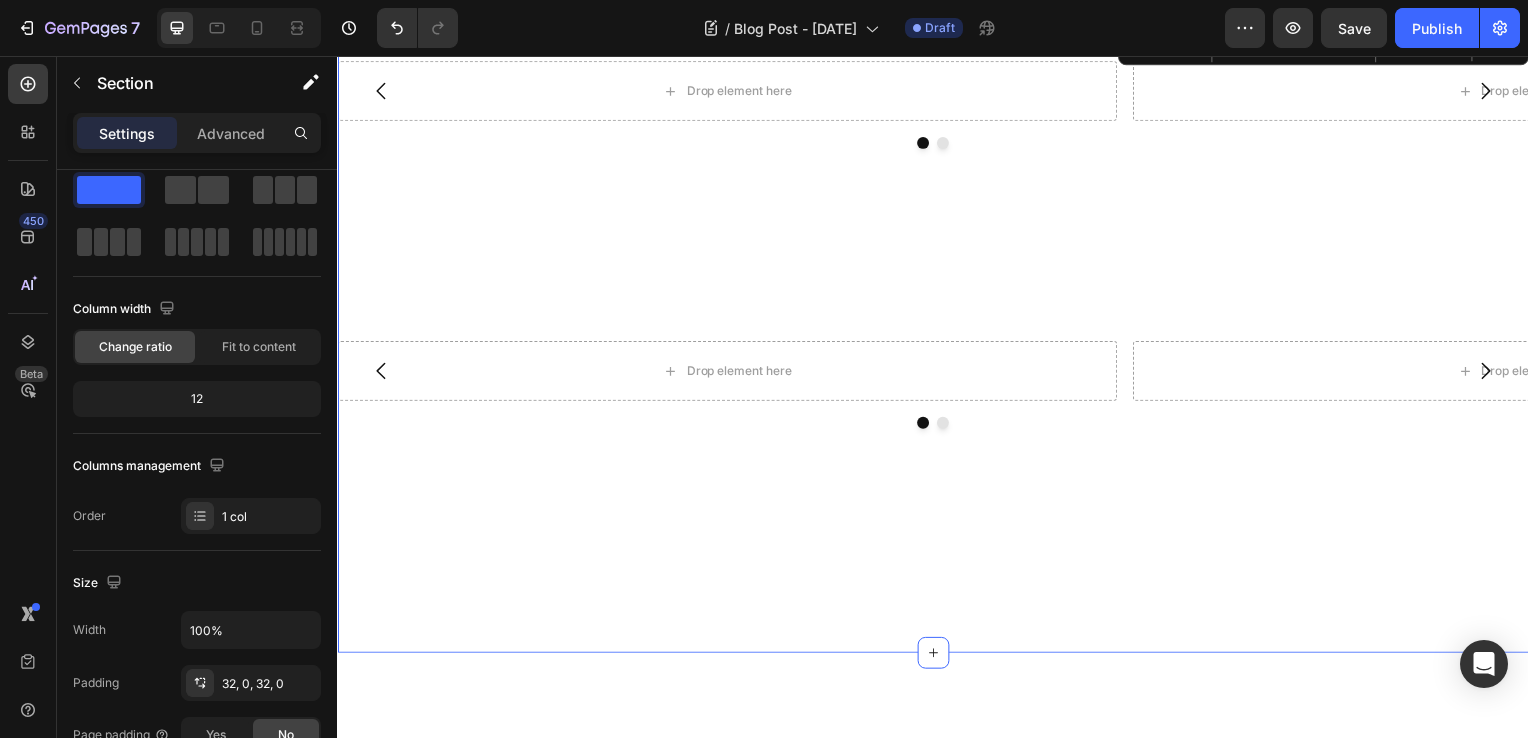 scroll, scrollTop: 0, scrollLeft: 0, axis: both 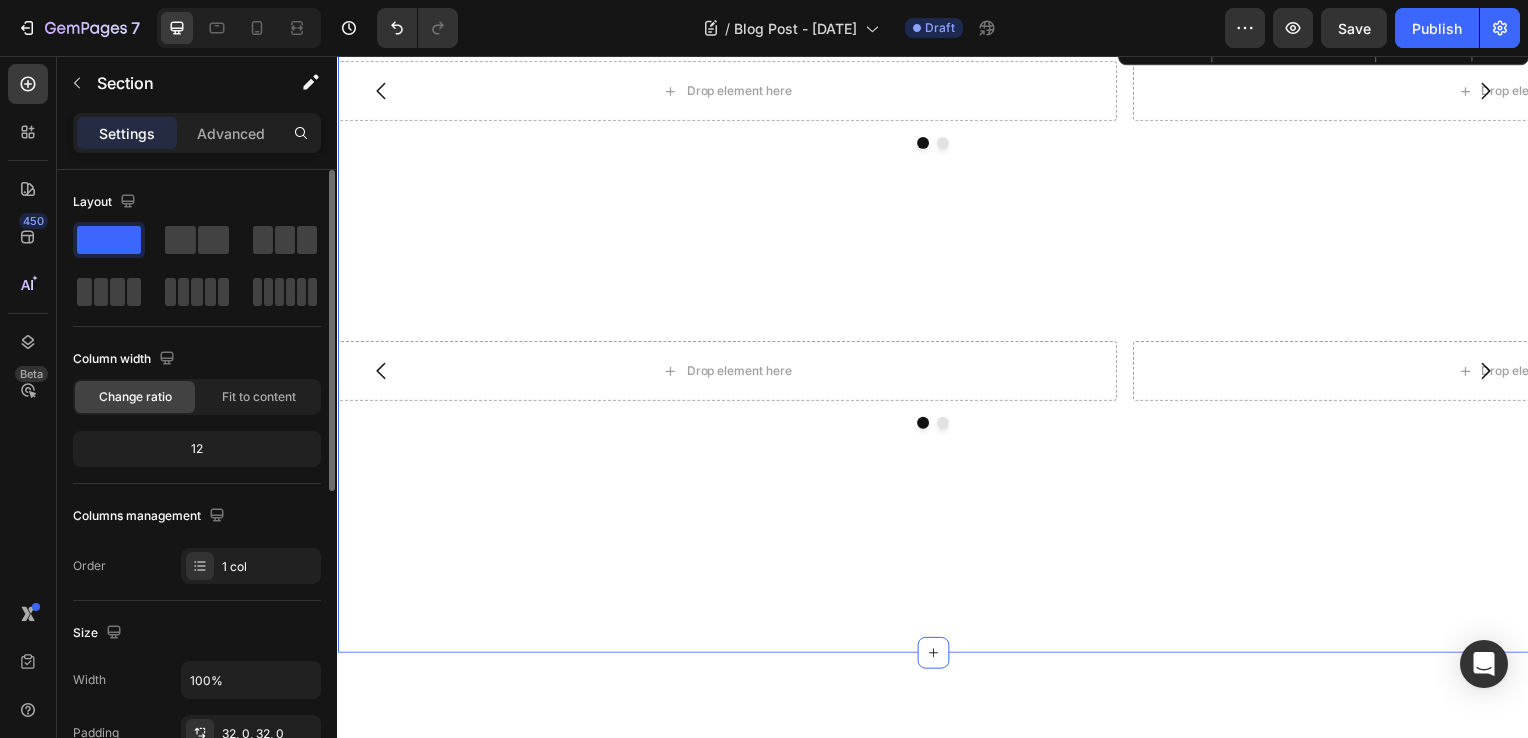 click on "Drop element here" at bounding box center [729, 374] 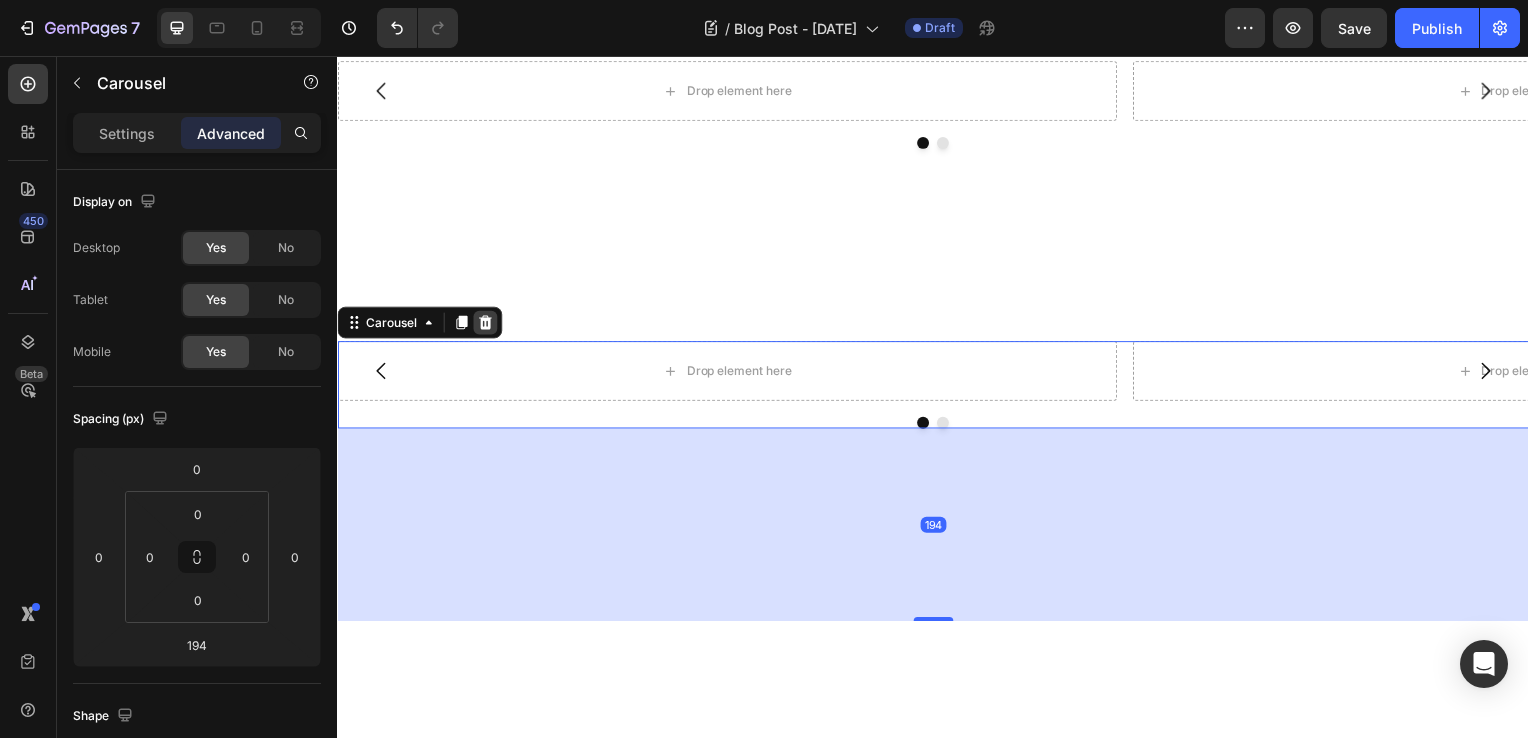 click 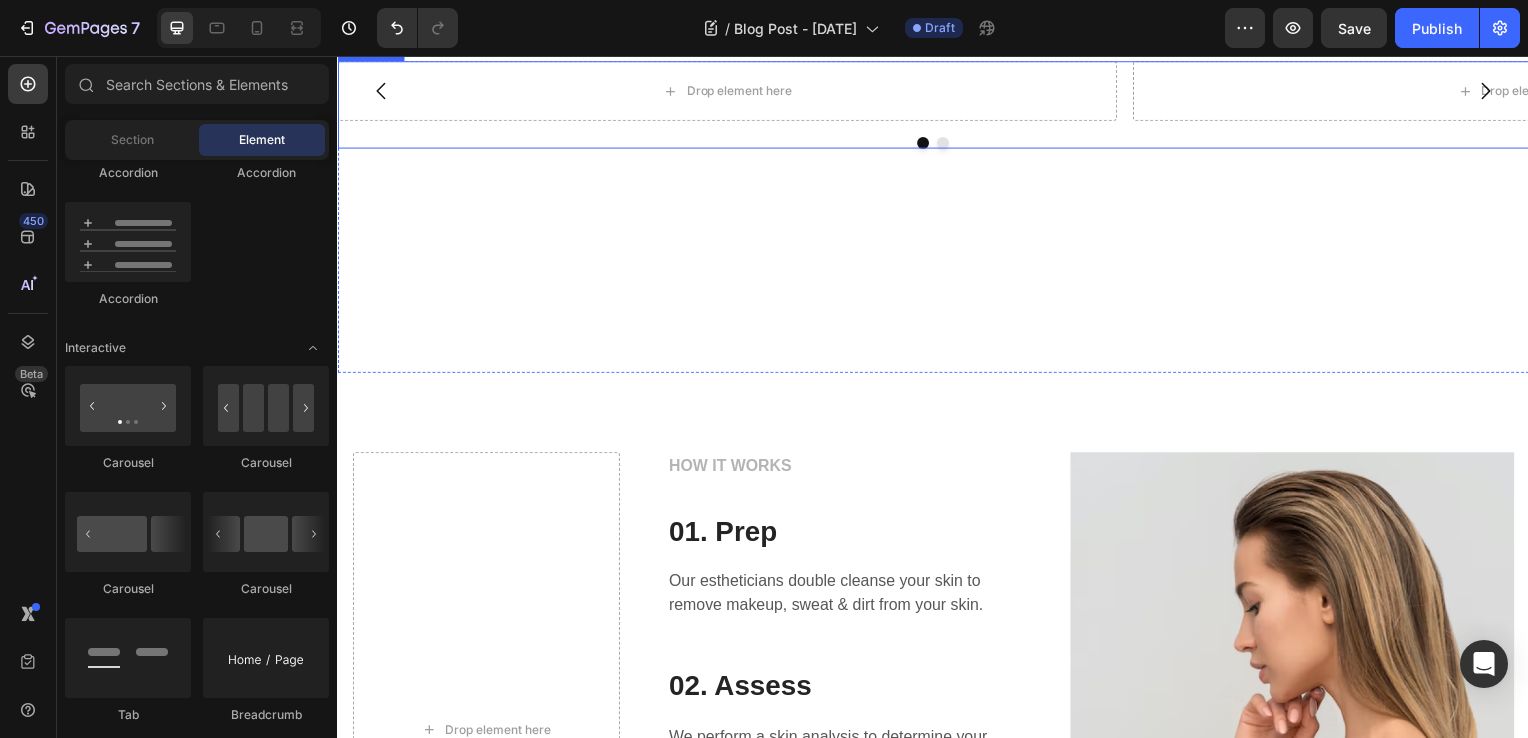 scroll, scrollTop: 4250, scrollLeft: 0, axis: vertical 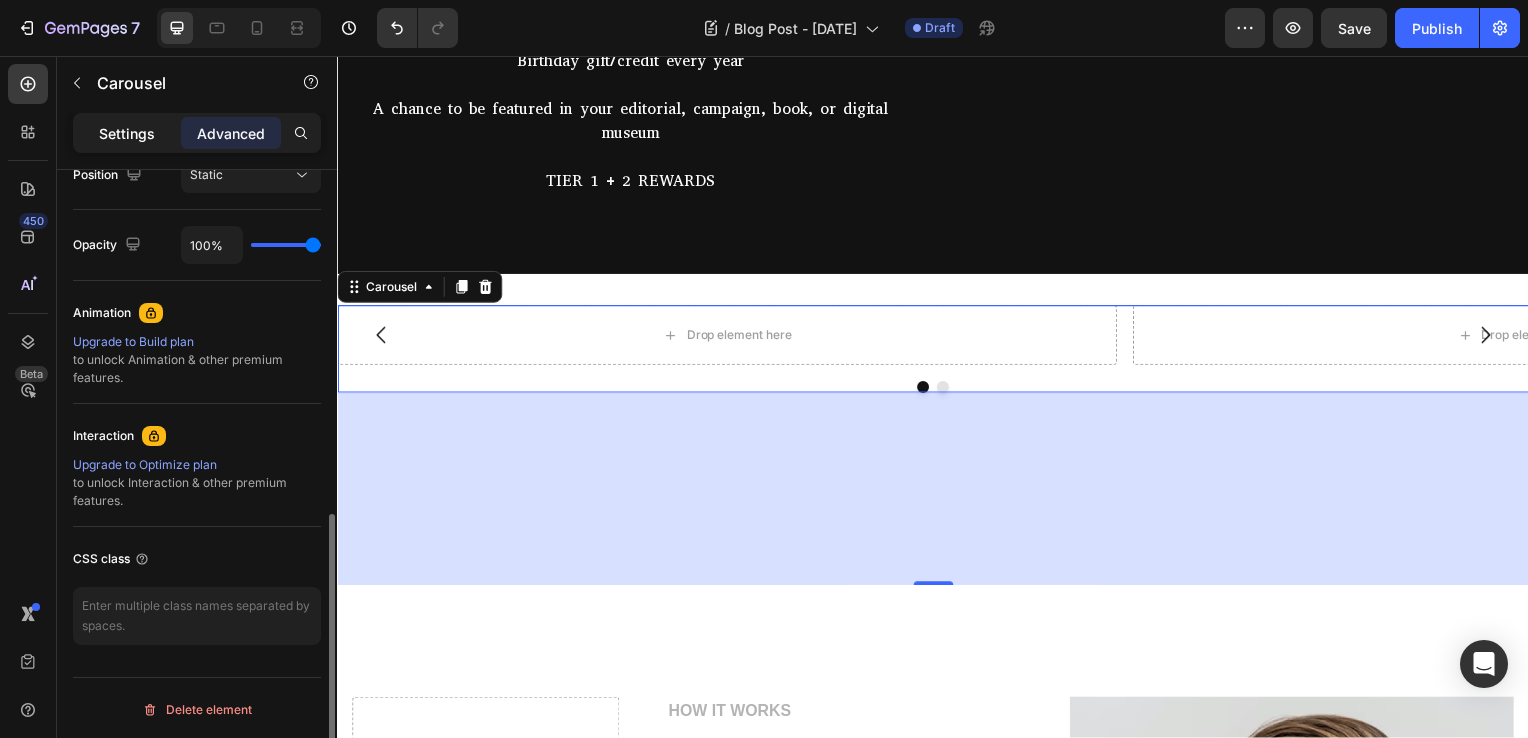 click on "Settings" 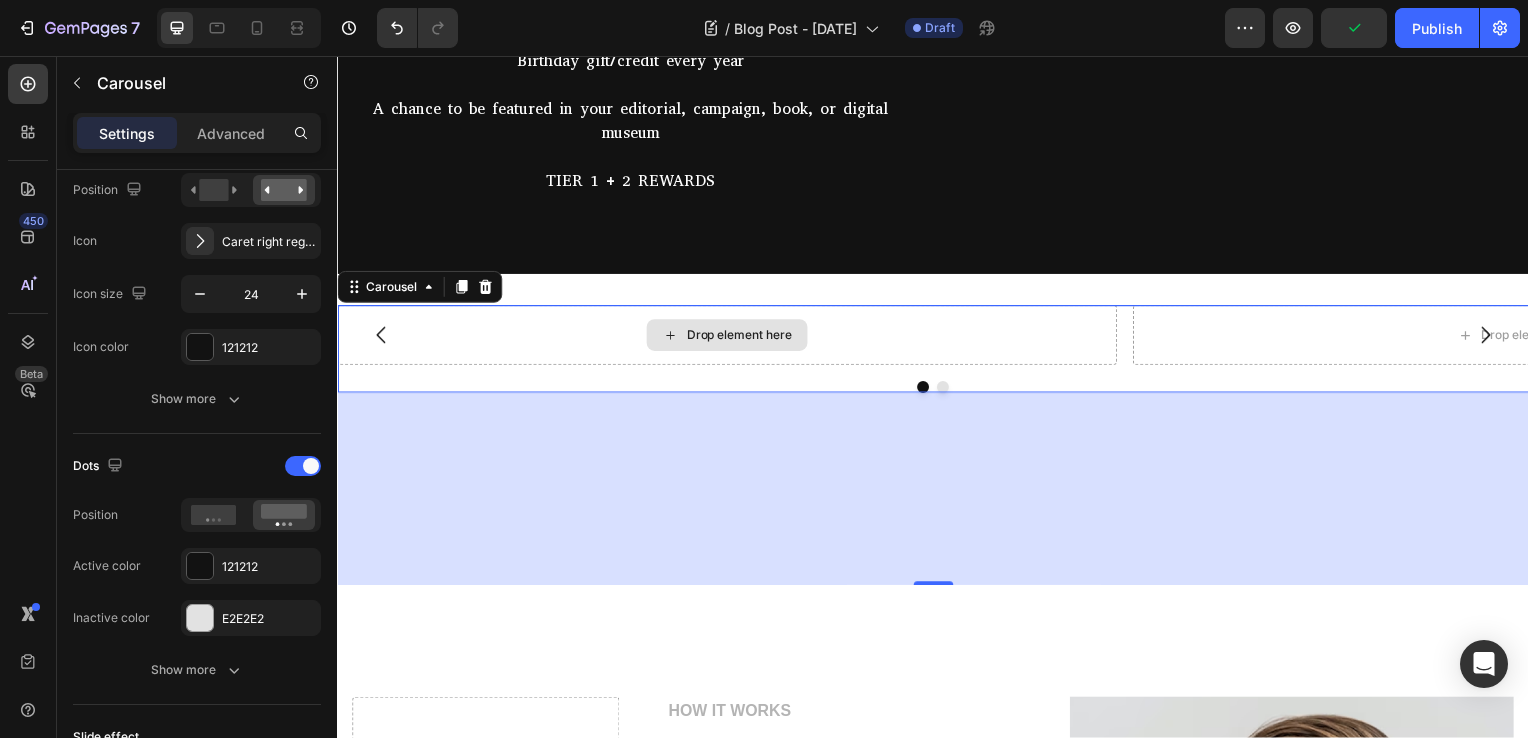 click on "Drop element here" at bounding box center [729, 338] 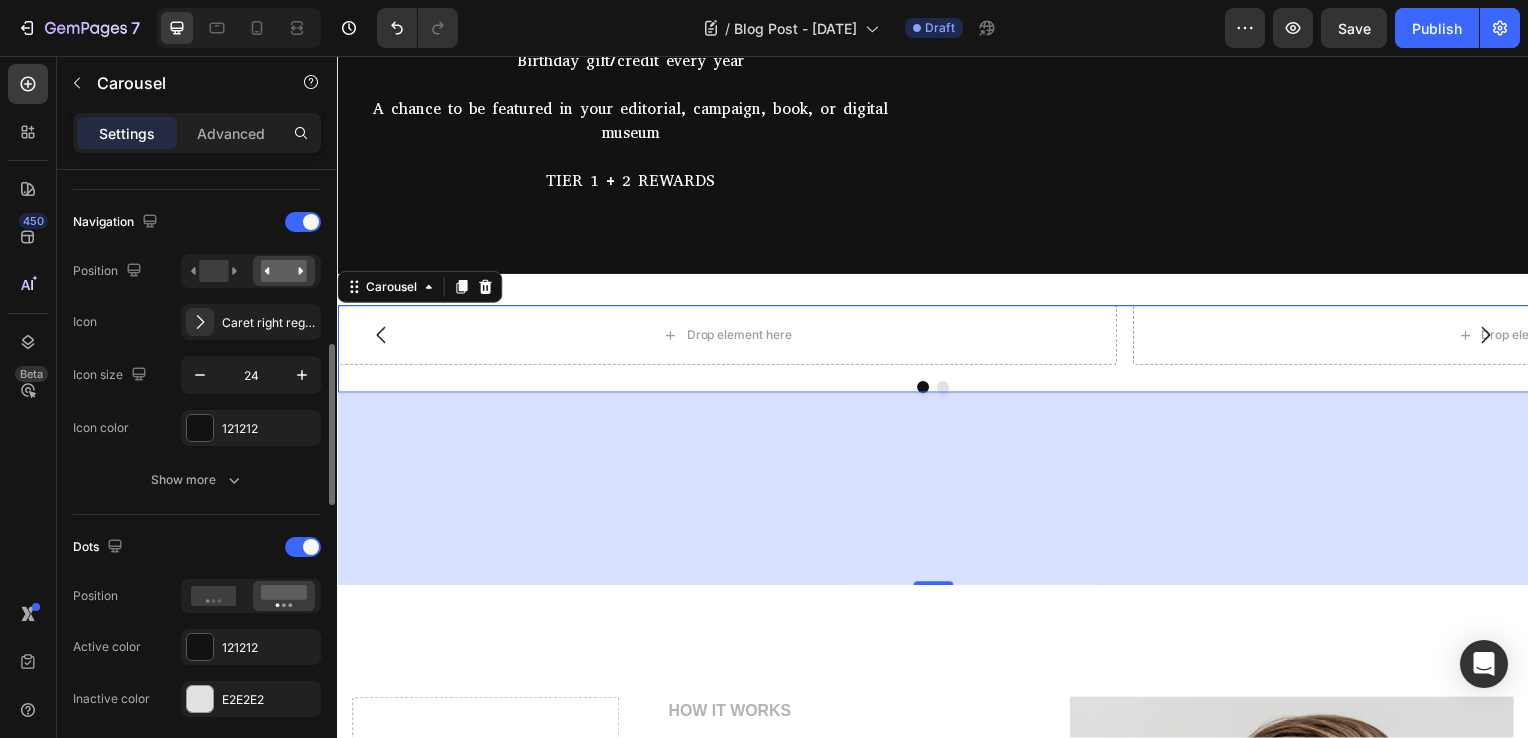 scroll, scrollTop: 678, scrollLeft: 0, axis: vertical 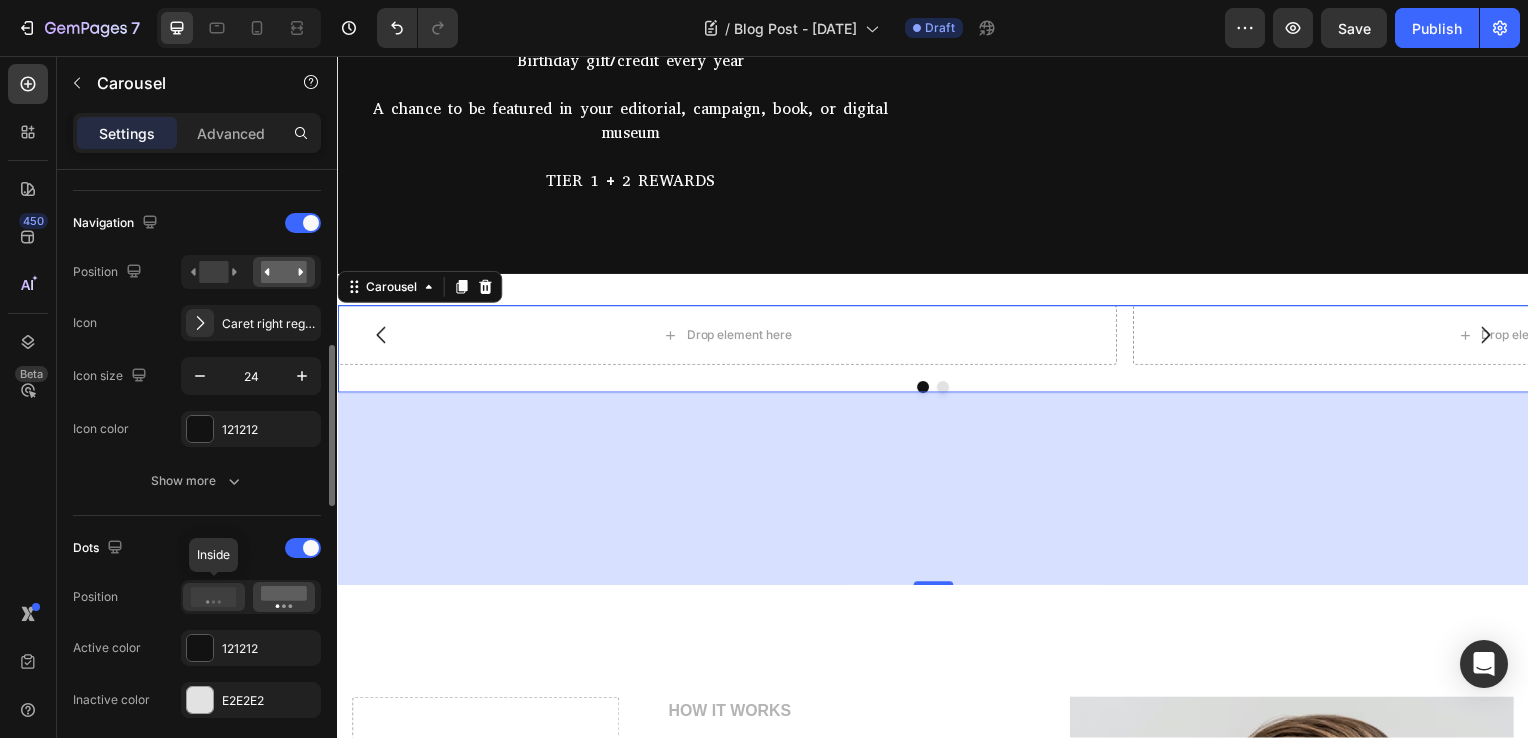 click 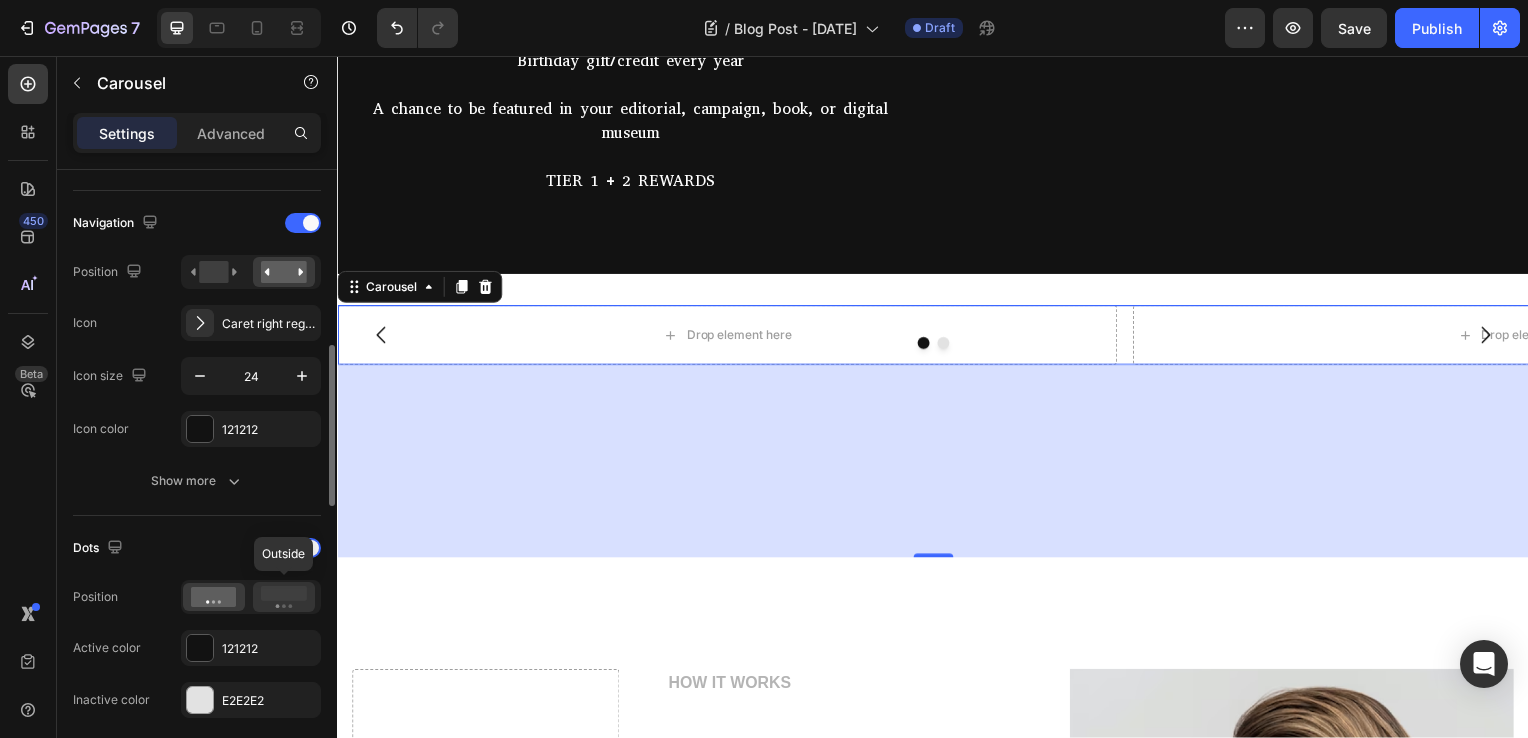 click 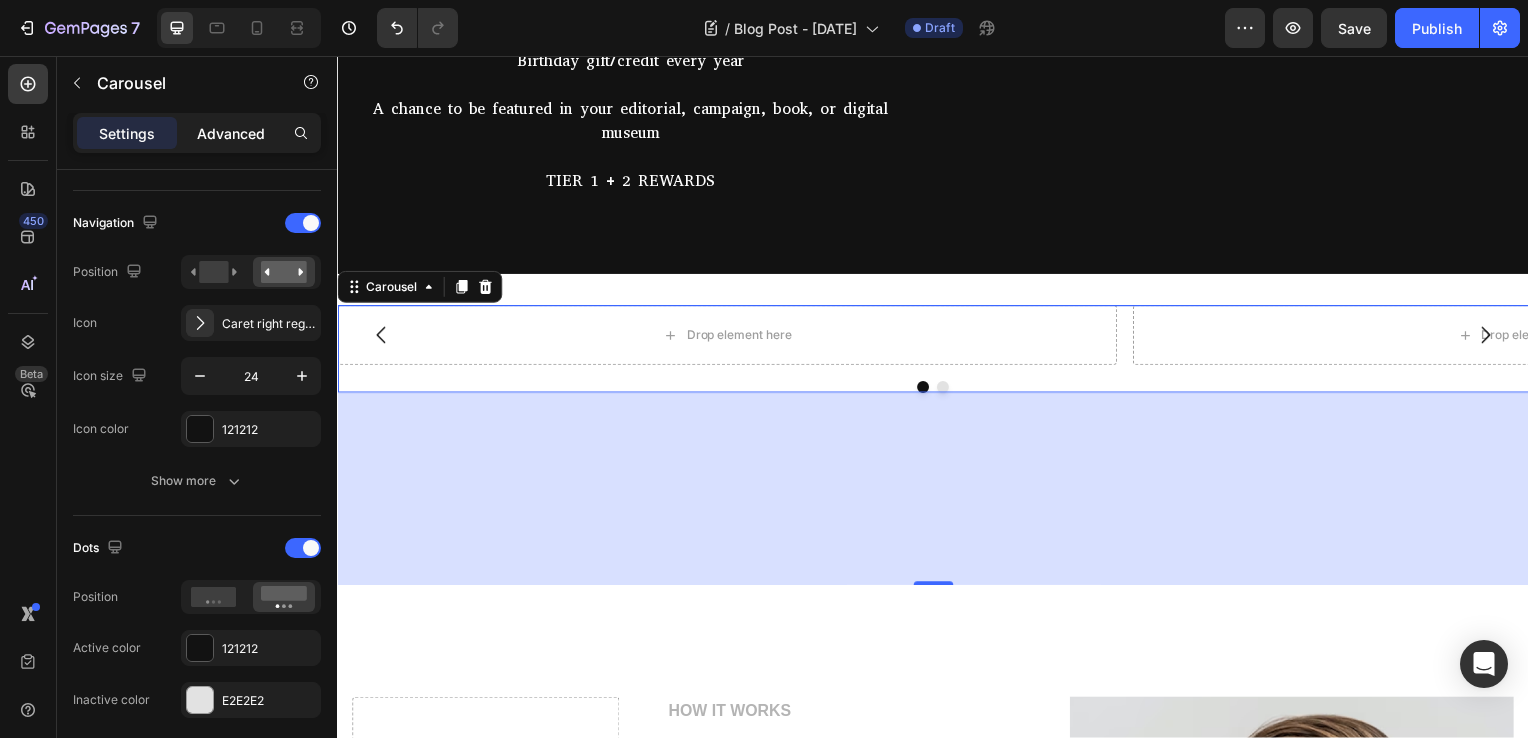 click on "Advanced" at bounding box center [231, 133] 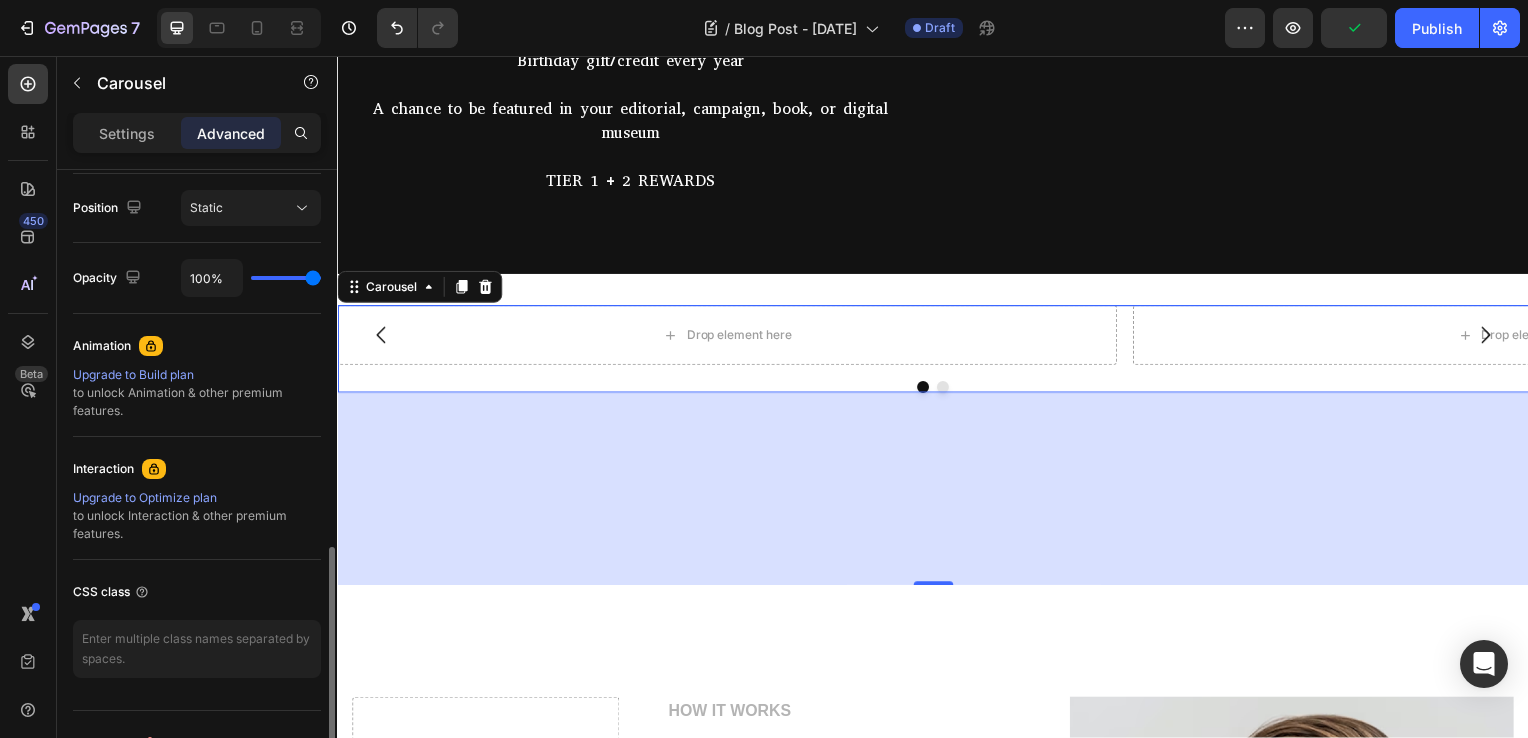 scroll, scrollTop: 760, scrollLeft: 0, axis: vertical 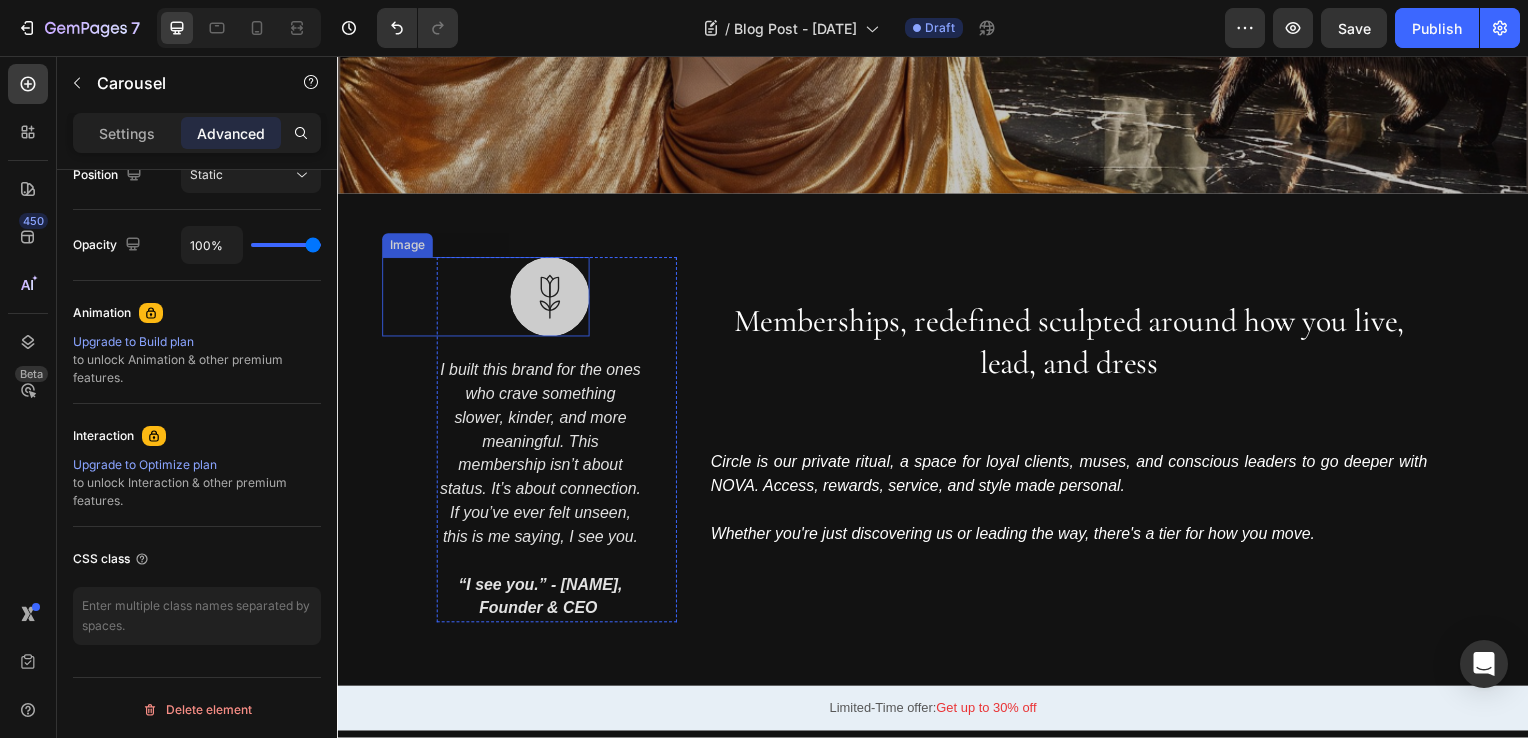 click at bounding box center [486, 299] 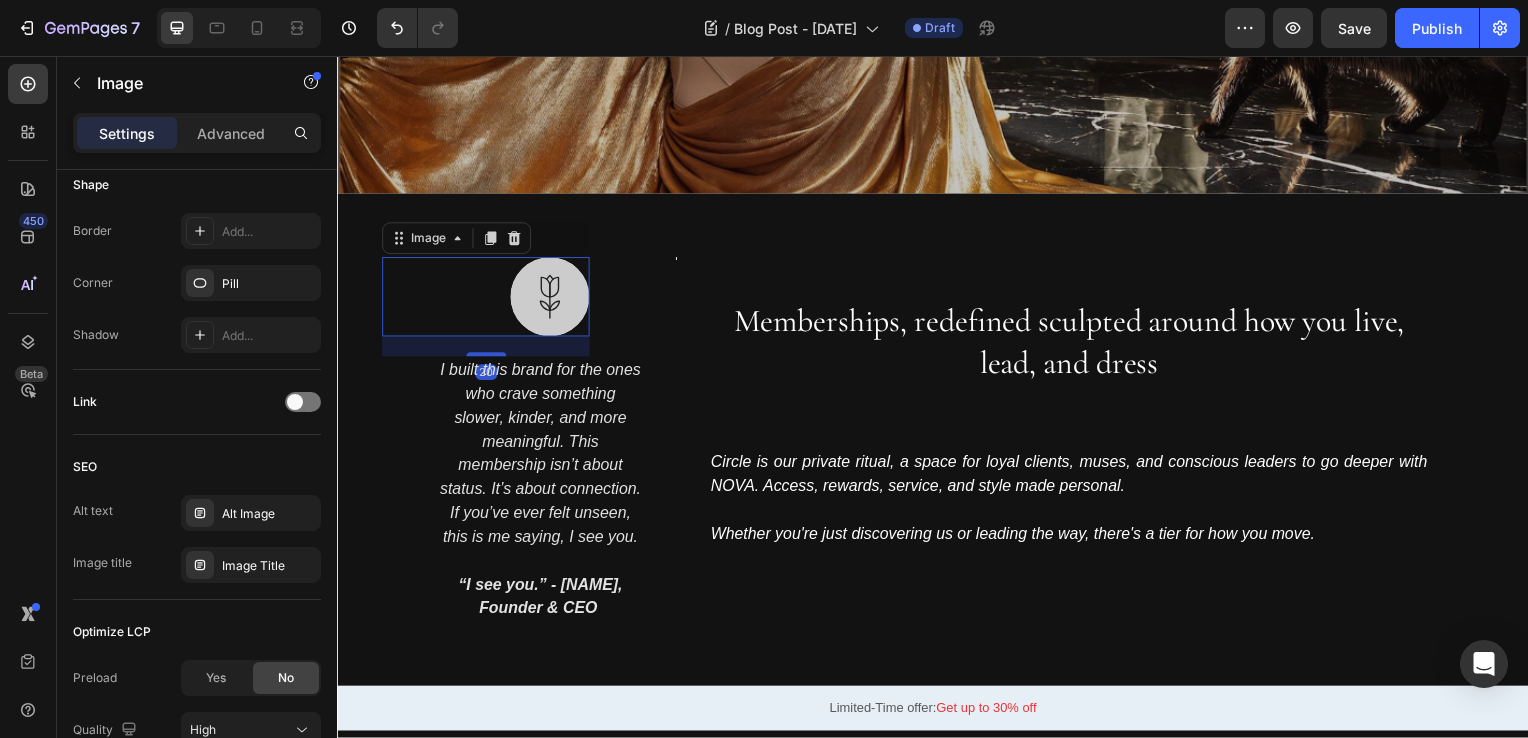 scroll, scrollTop: 0, scrollLeft: 0, axis: both 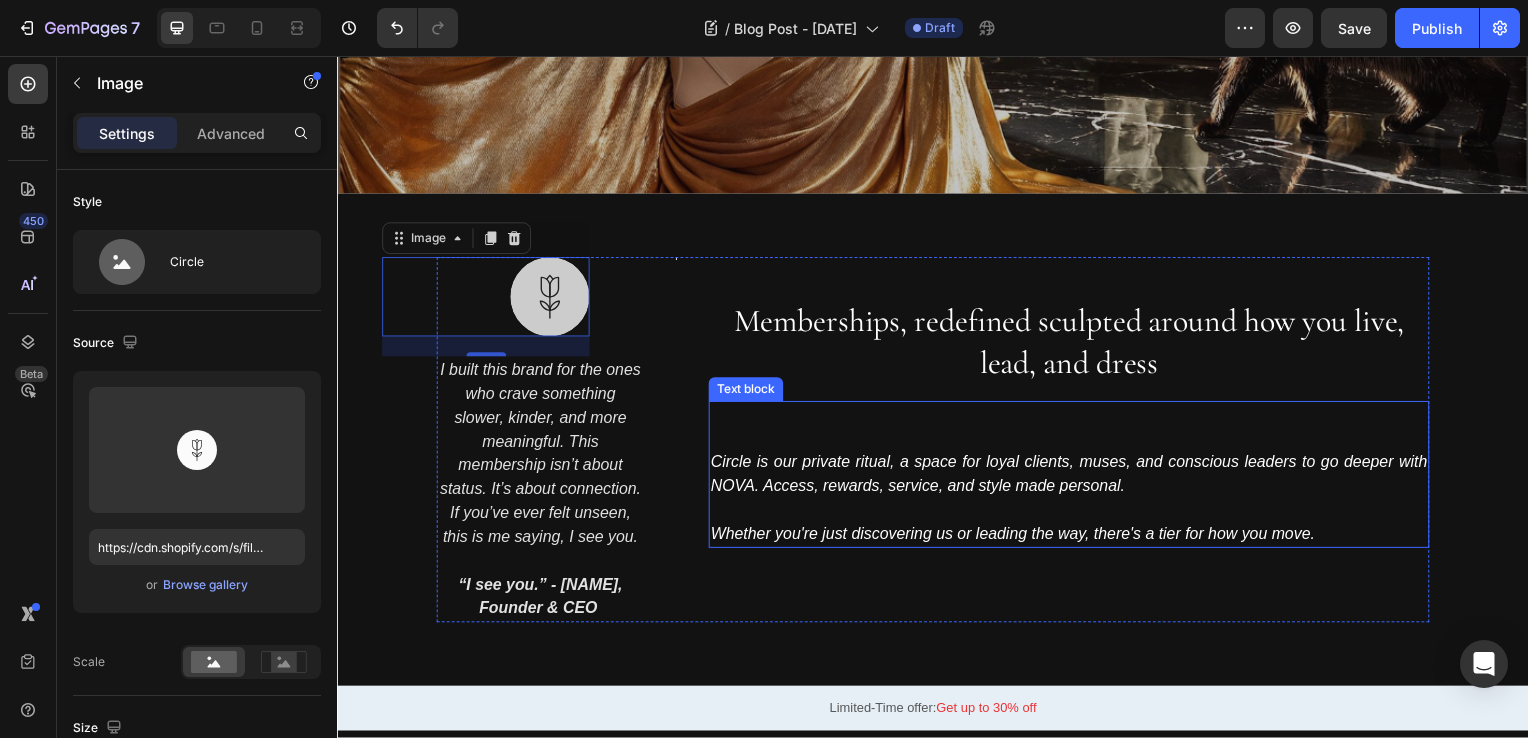 click on "Circle is our private ritual, a space for loyal clients, muses, and conscious leaders to go deeper with NOVA. Access, rewards, service, and style made personal." at bounding box center (1074, 477) 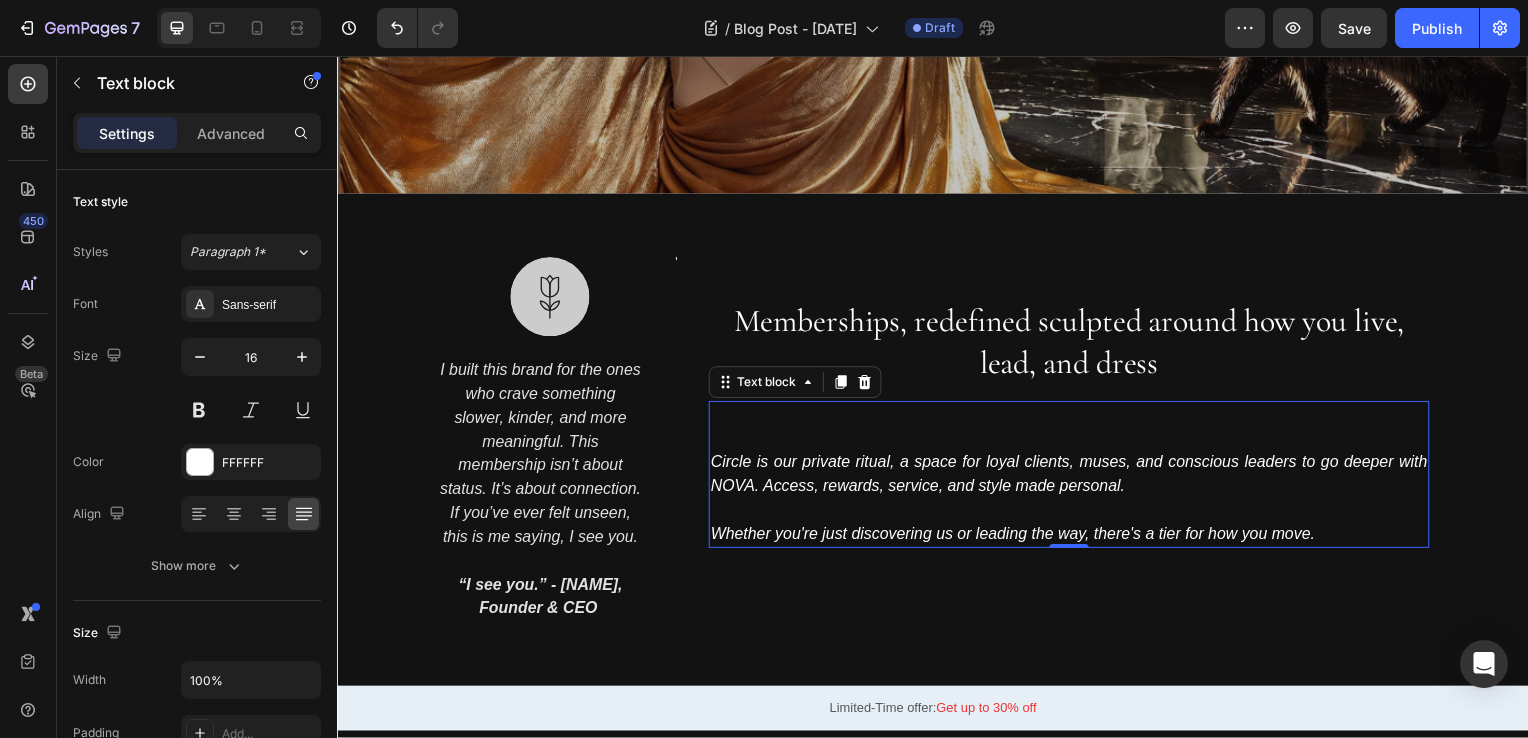 click on "Whether you're just discovering us or leading the way, there's a tier for how you move." at bounding box center (1074, 538) 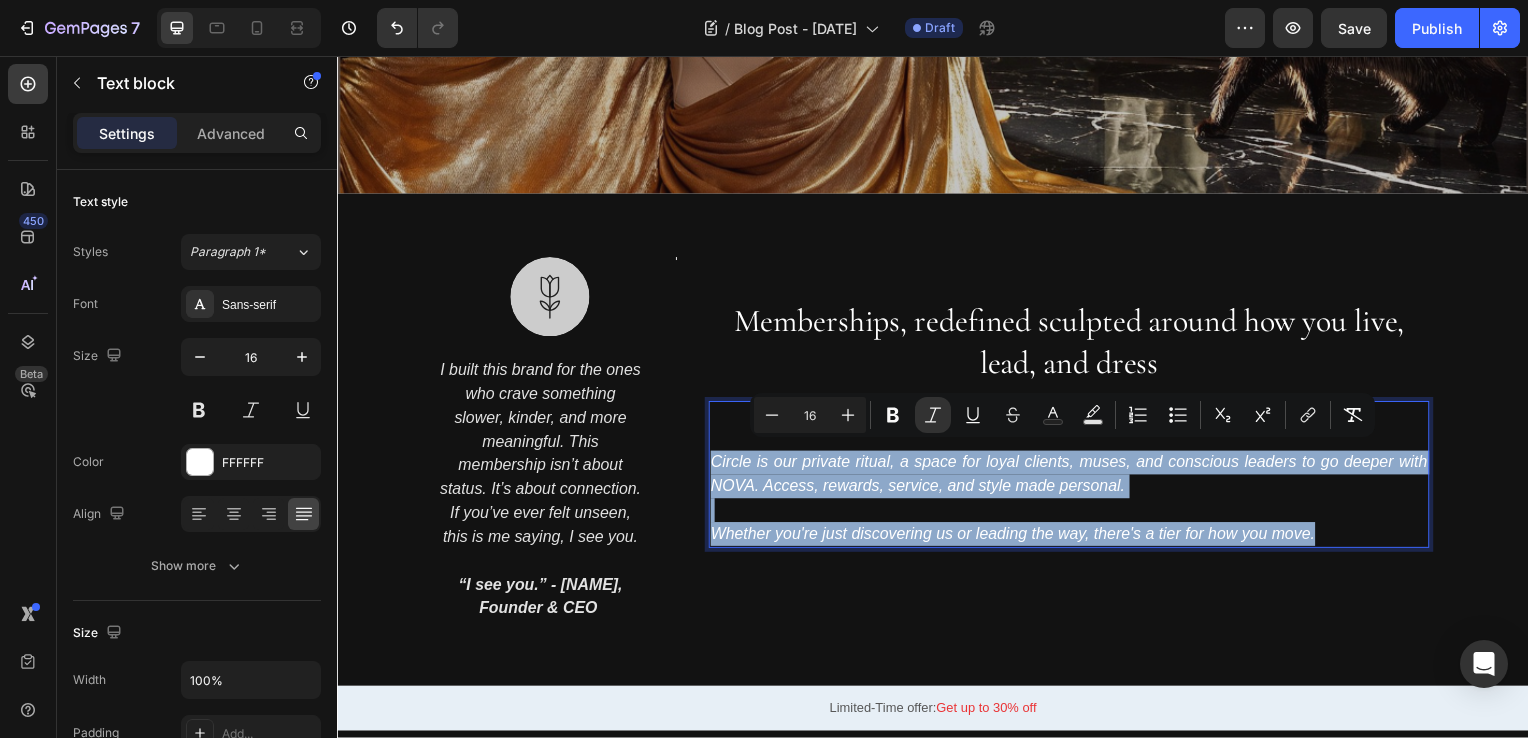 drag, startPoint x: 1326, startPoint y: 530, endPoint x: 707, endPoint y: 462, distance: 622.7239 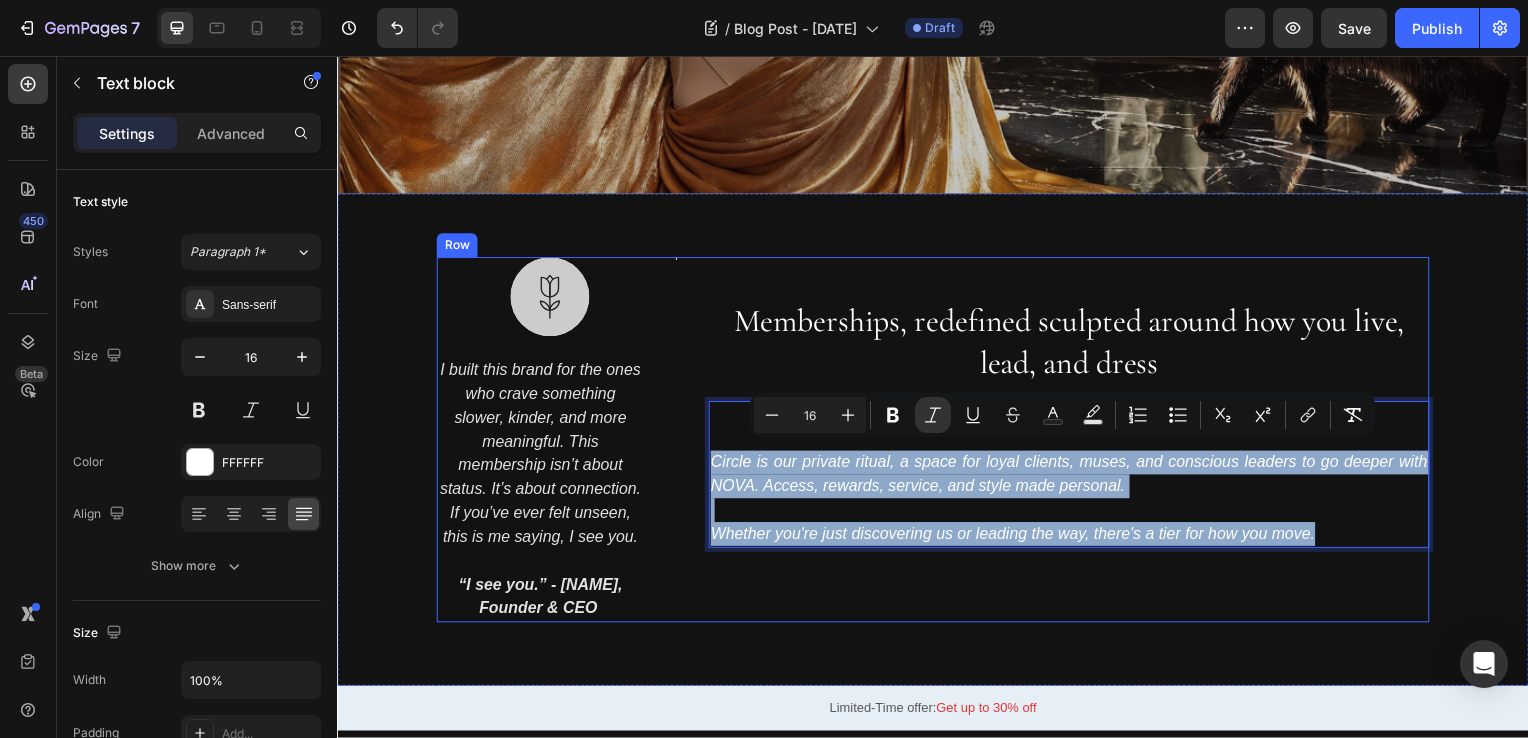 click on "Memberships, redefined sculpted around how you live, lead, and dress Heading Circle is our private ritual, a space for loyal clients, muses, and conscious leaders to go deeper with NOVA. Access, rewards, service, and style made personal. Whether you're just discovering us or leading the way, there's a tier for how you move. Text block 0" at bounding box center (1074, 443) 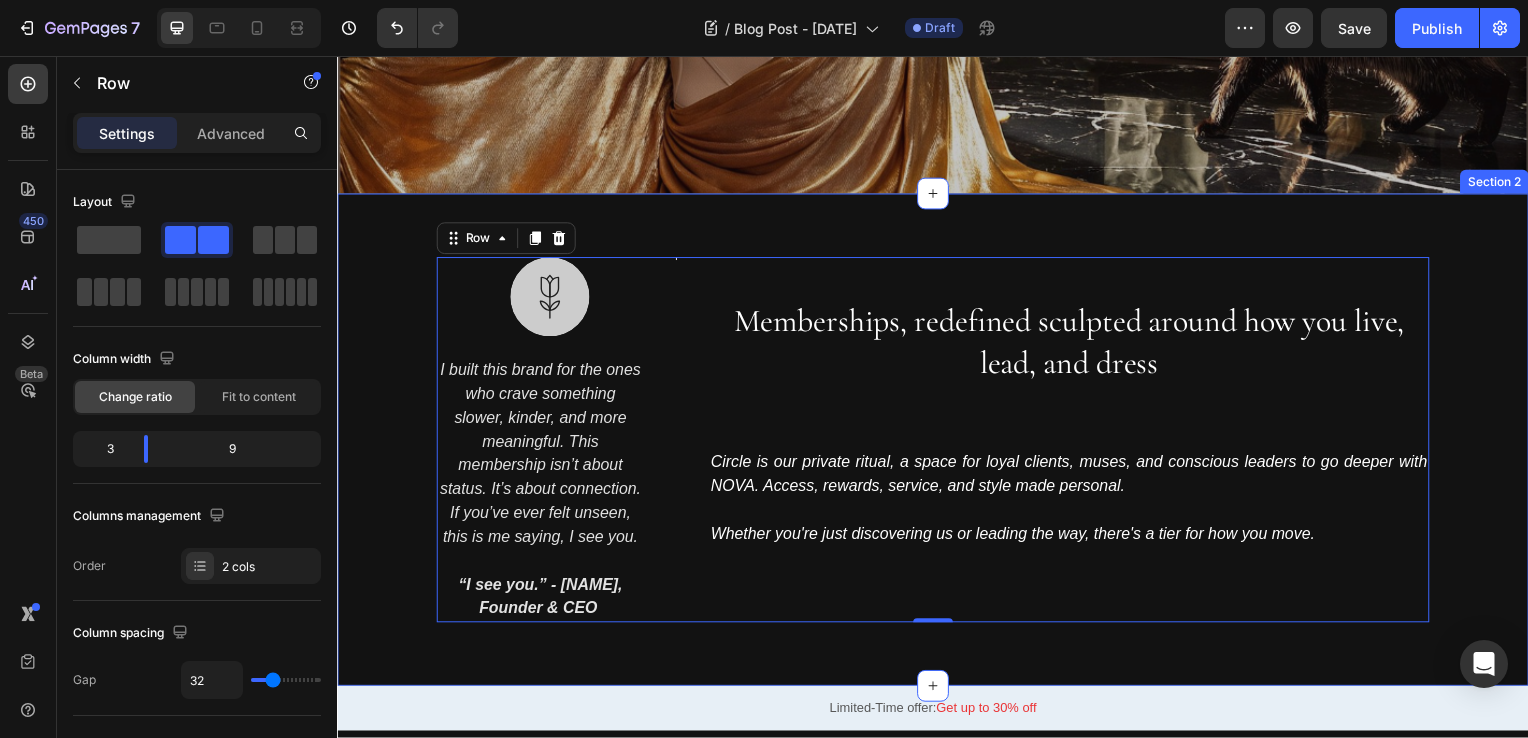 click on "Image I built this brand for the ones who crave something slower, kinder, and more meaningful. This membership isn’t about status. It’s about connection. If you’ve ever felt unseen, this is me saying, I see you. - [NAME], Founder & CEO Text block Title Line Title Line Row Memberships, redefined sculpted around how you live, lead, and dress Heading Circle is our private ritual, a space for loyal clients, muses, and conscious leaders to go deeper with NOVA. Access, rewards, service, and style made personal. Whether you're just discovering us or leading the way, there's a tier for how you move. Text block Row 0" at bounding box center [937, 443] 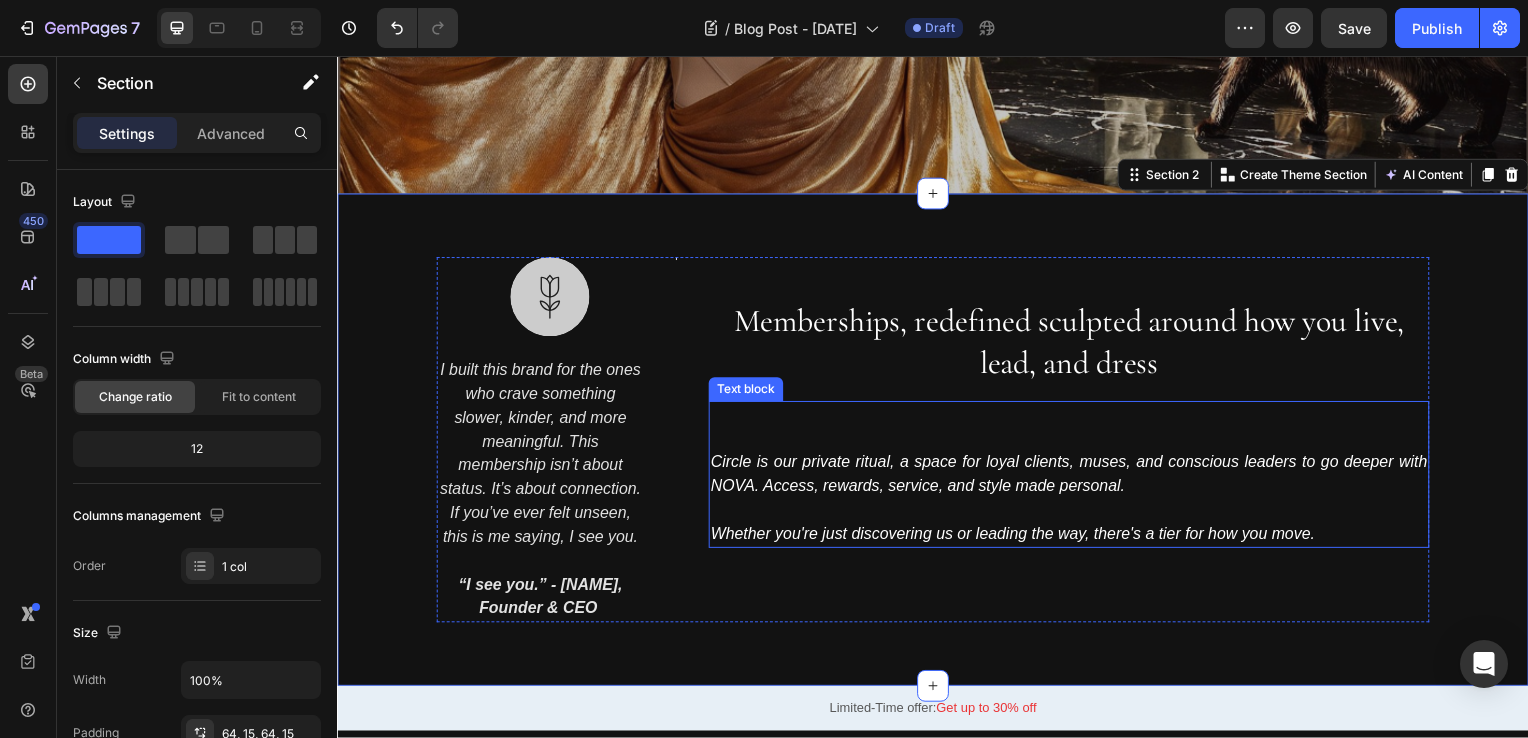 click at bounding box center [1074, 514] 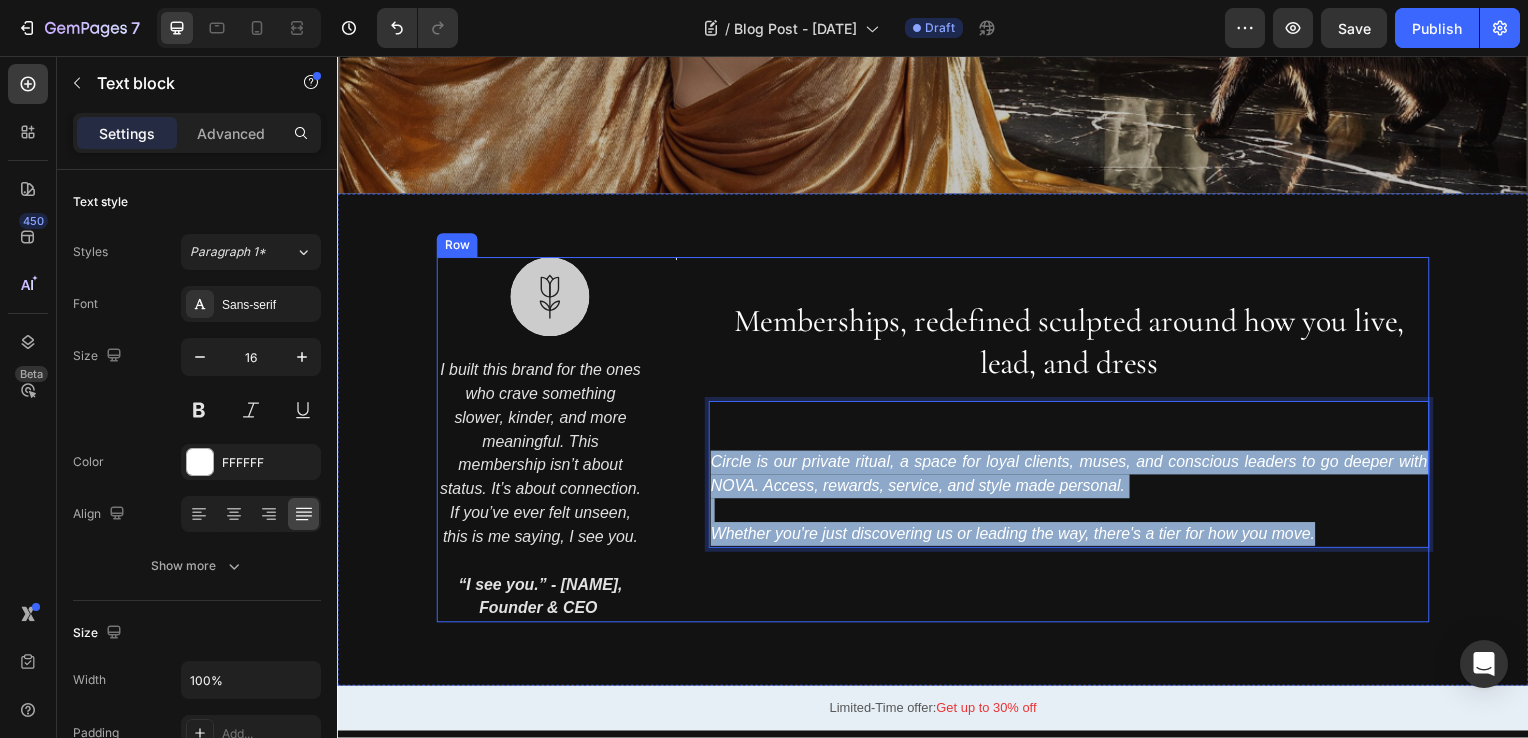 drag, startPoint x: 1323, startPoint y: 526, endPoint x: 674, endPoint y: 463, distance: 652.0506 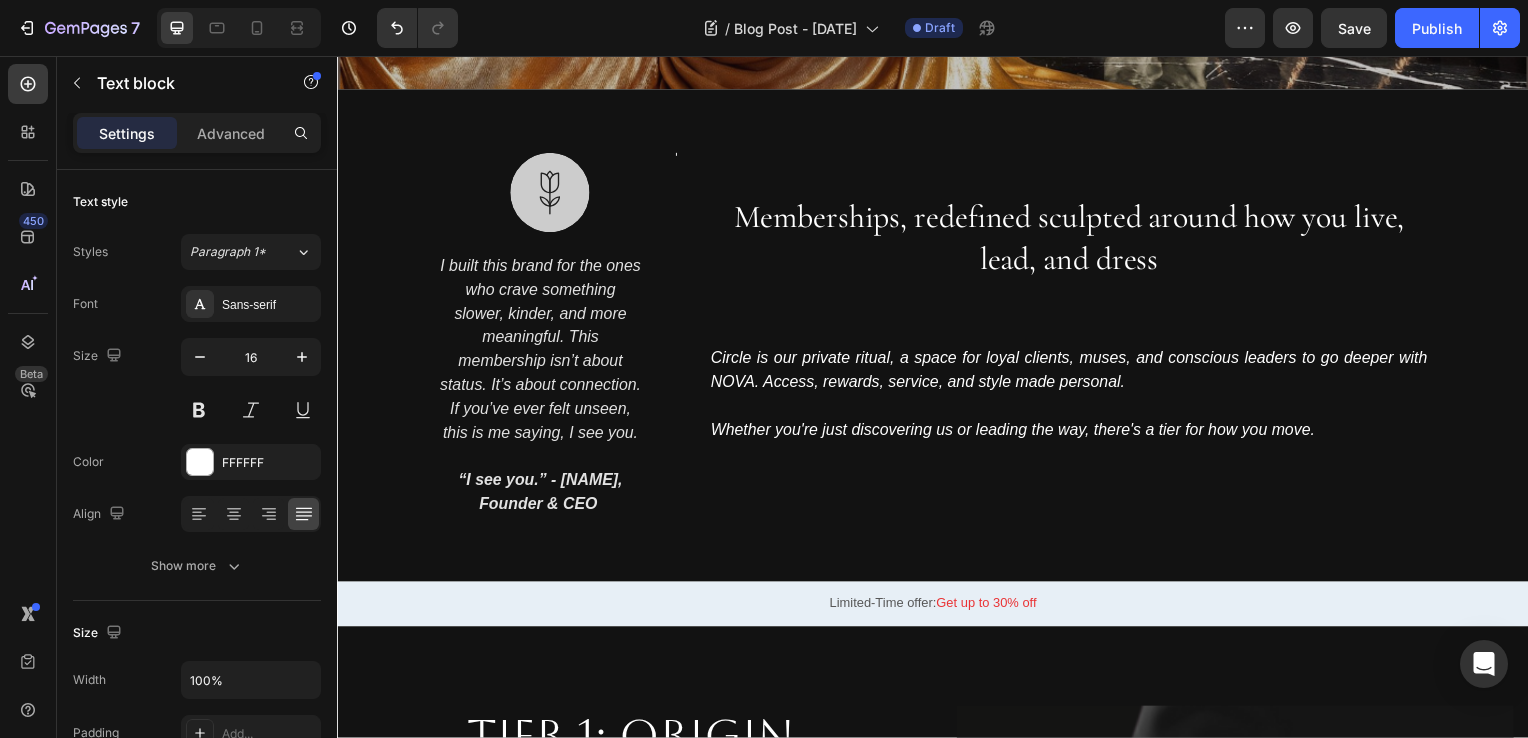 scroll, scrollTop: 654, scrollLeft: 0, axis: vertical 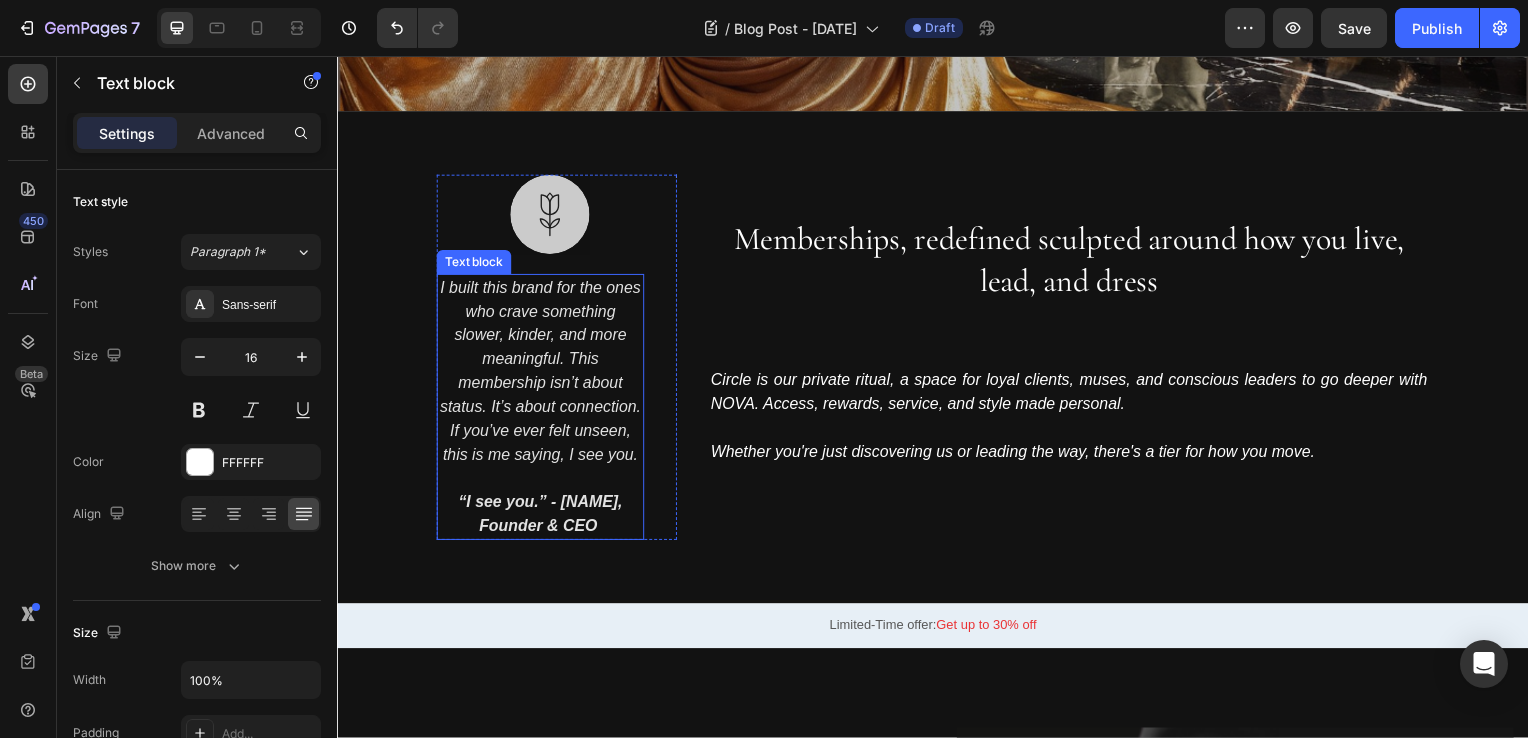 click on "“I see you.” - [NAME], Founder & CEO" at bounding box center [541, 517] 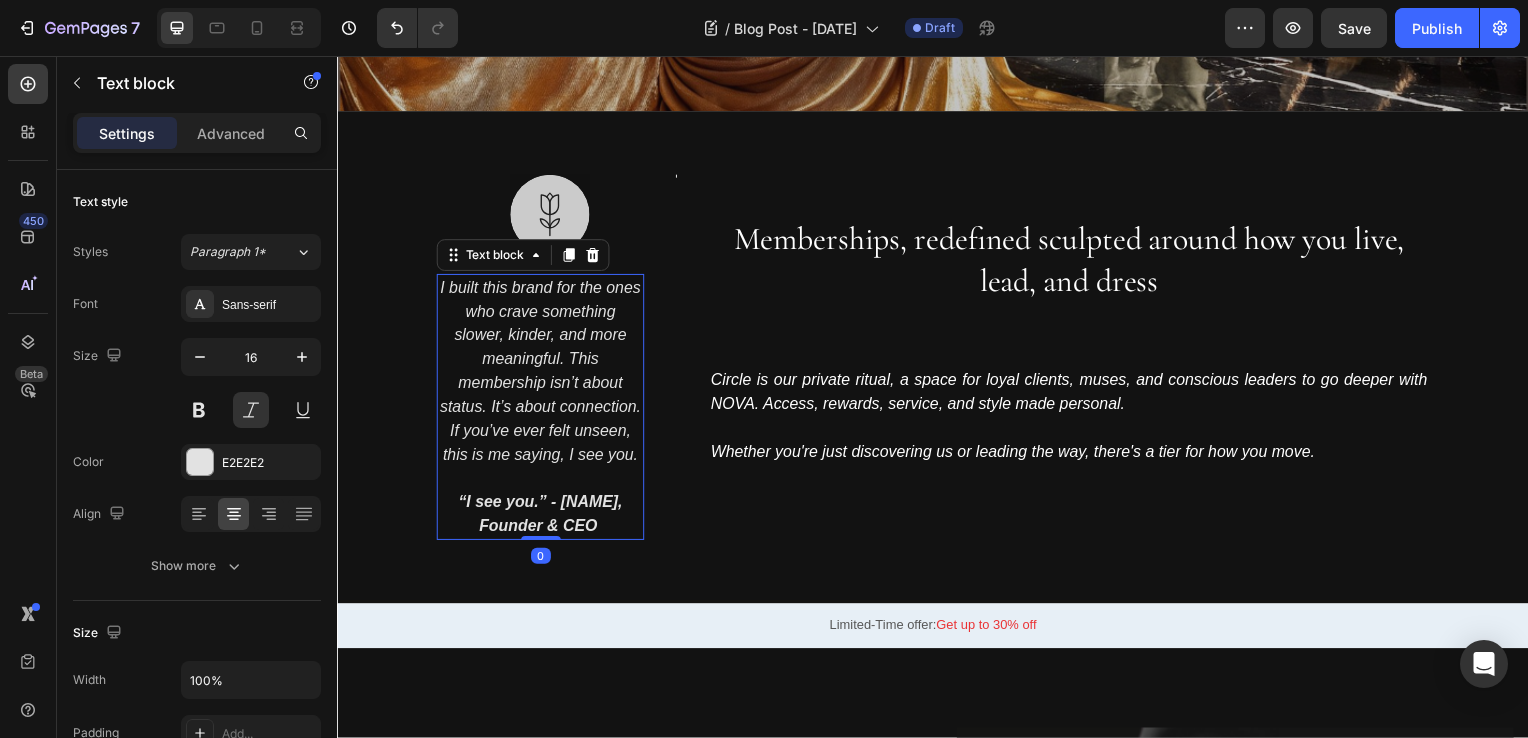 click on "“I see you.” - [NAME], Founder & CEO" at bounding box center [541, 518] 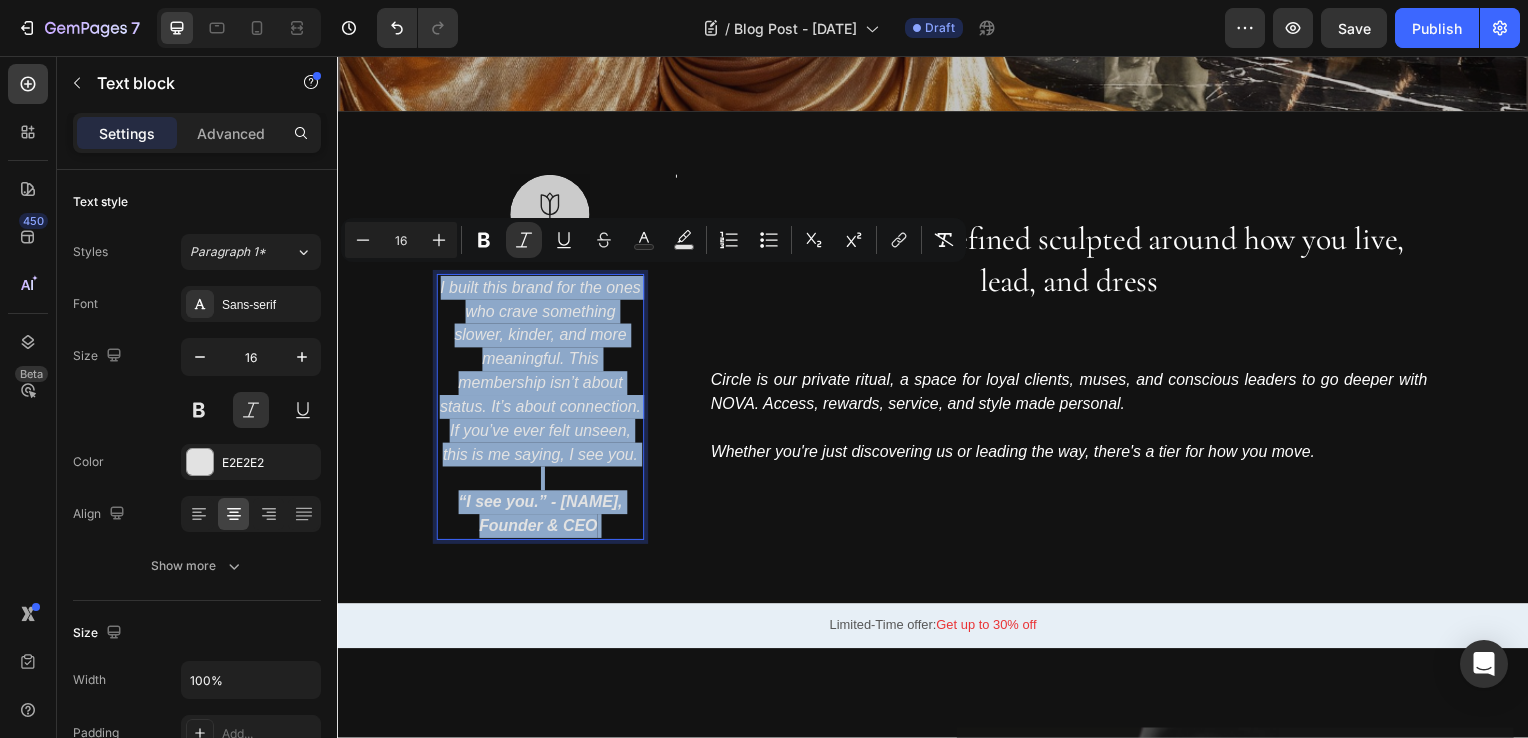 drag, startPoint x: 563, startPoint y: 523, endPoint x: 434, endPoint y: 285, distance: 270.71204 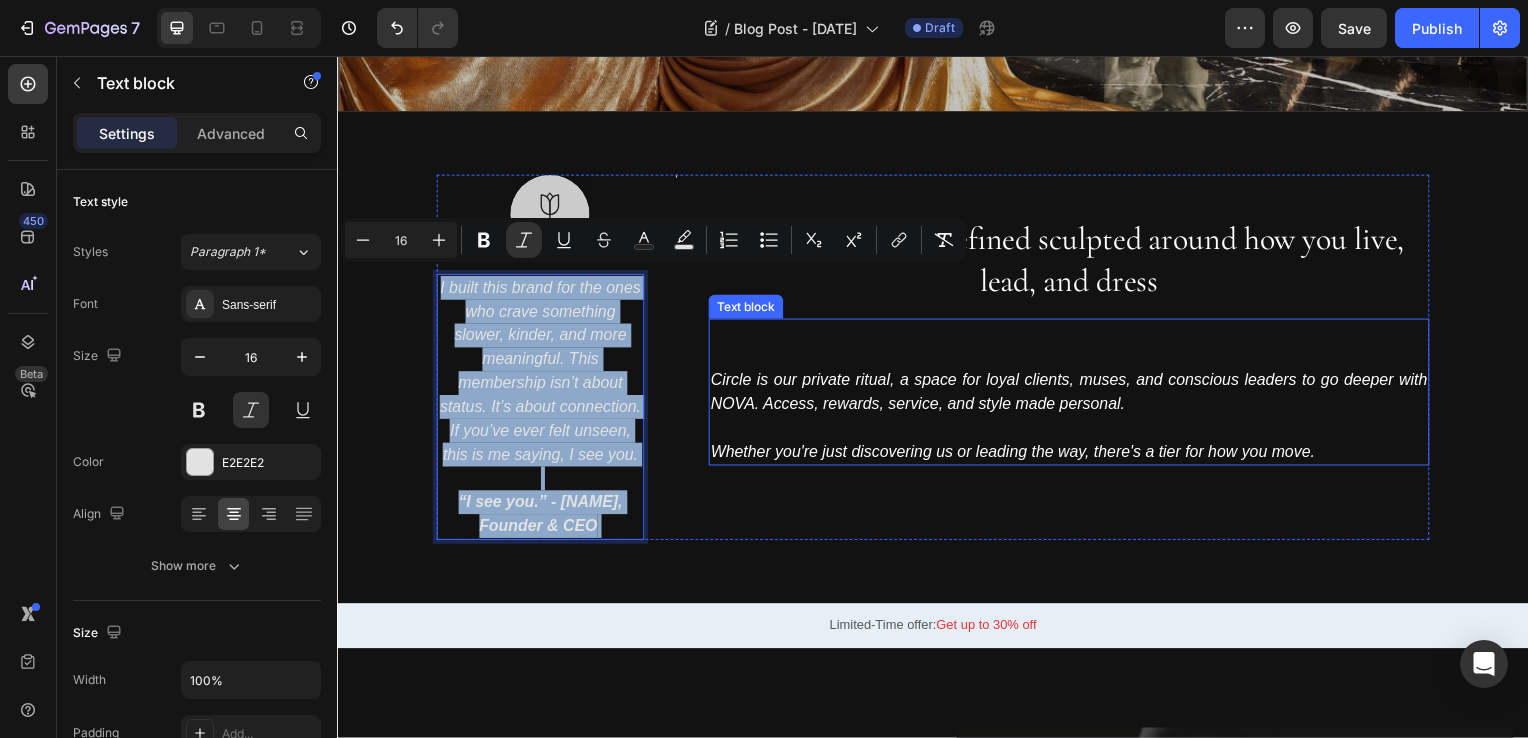 click at bounding box center [1074, 431] 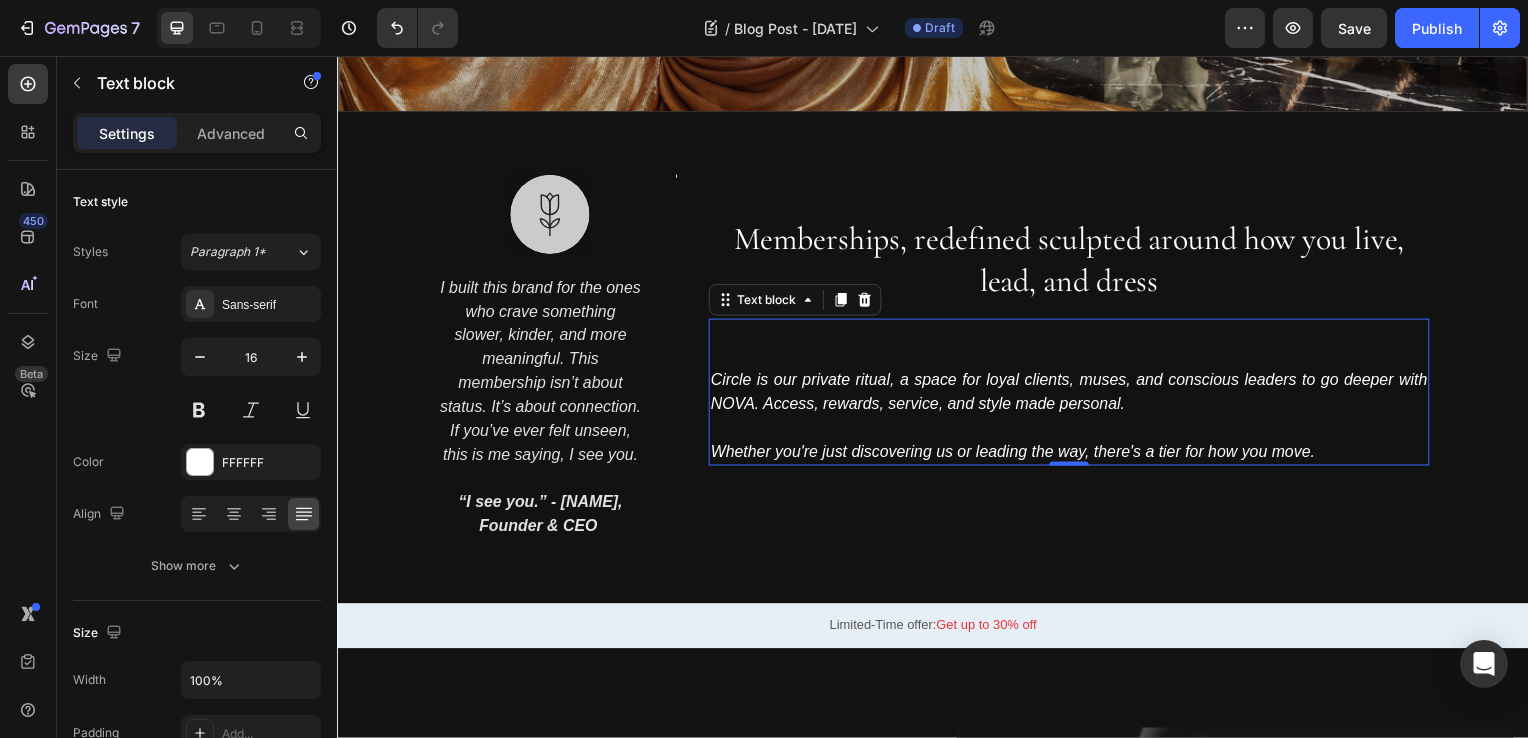 click on "Circle is our private ritual, a space for loyal clients, muses, and conscious leaders to go deeper with NOVA. Access, rewards, service, and style made personal." at bounding box center [1074, 394] 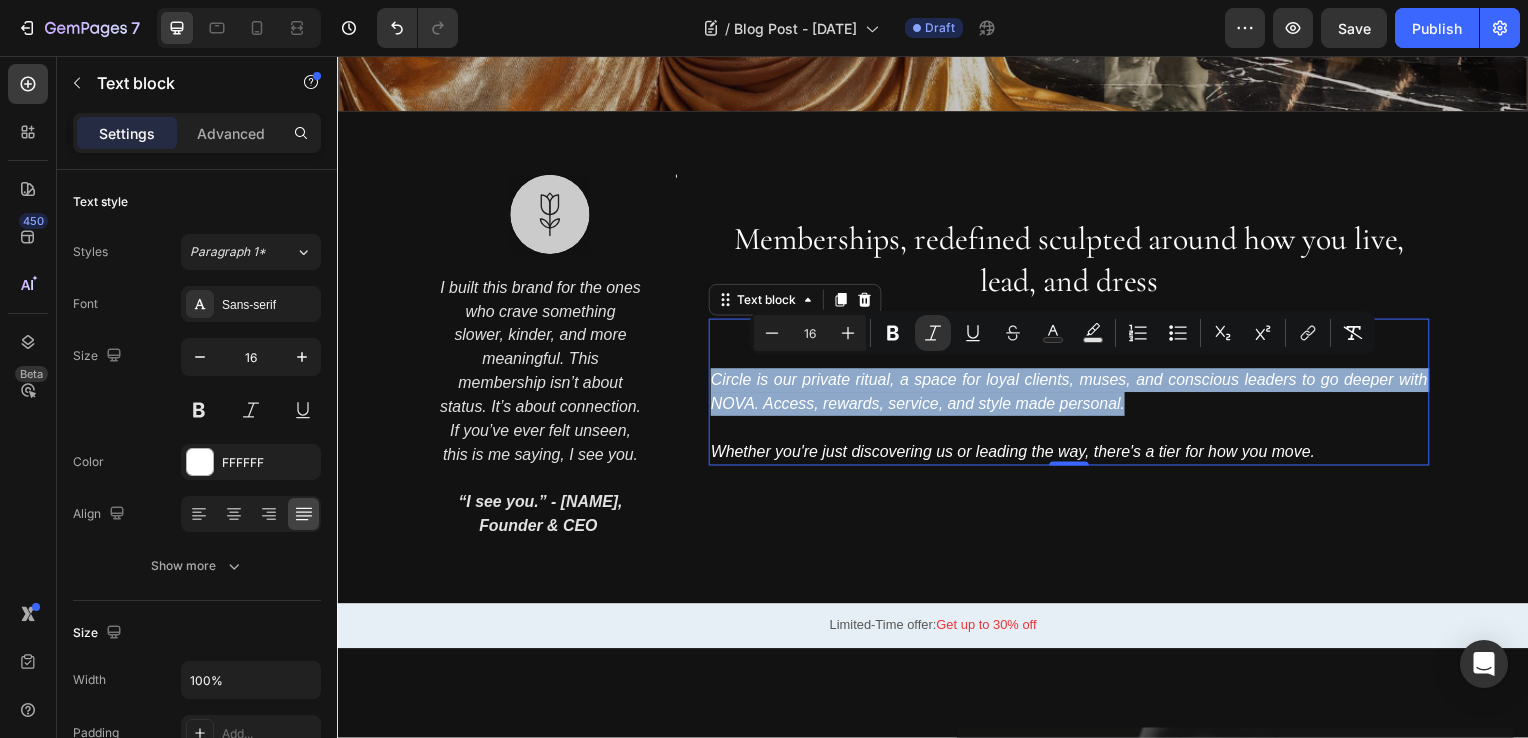 drag, startPoint x: 1122, startPoint y: 400, endPoint x: 708, endPoint y: 377, distance: 414.6384 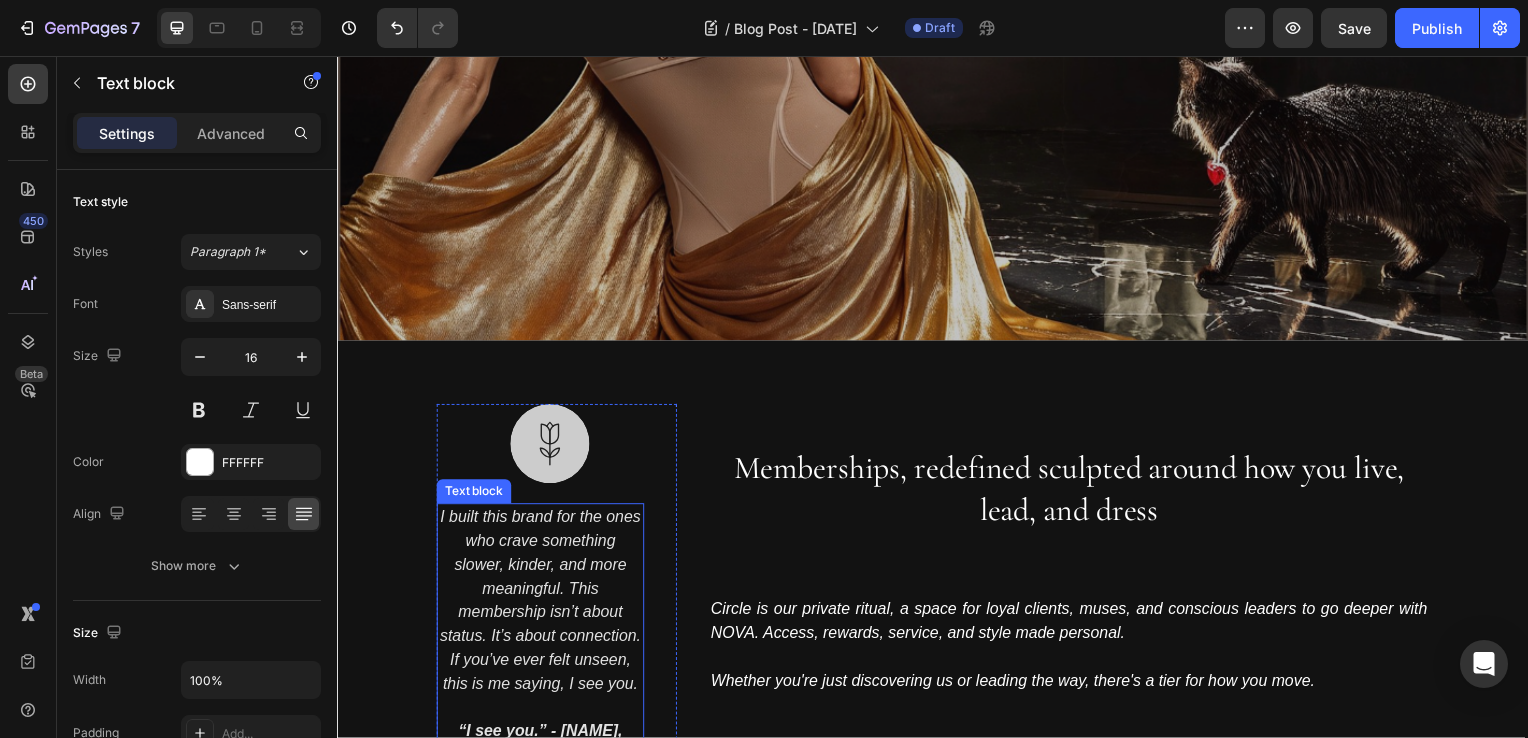 scroll, scrollTop: 576, scrollLeft: 0, axis: vertical 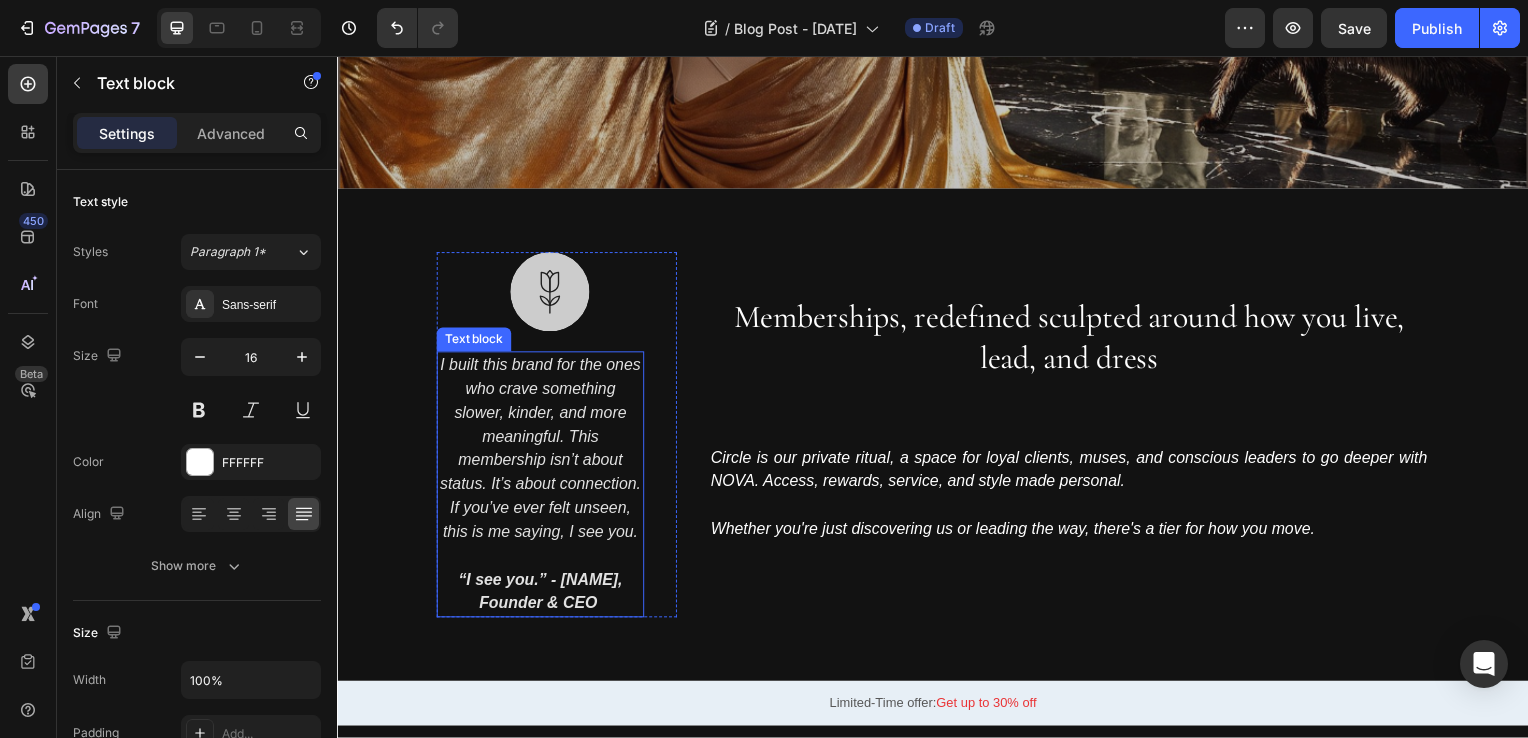 click on "“I see you.” - [NAME], Founder & CEO" at bounding box center [541, 596] 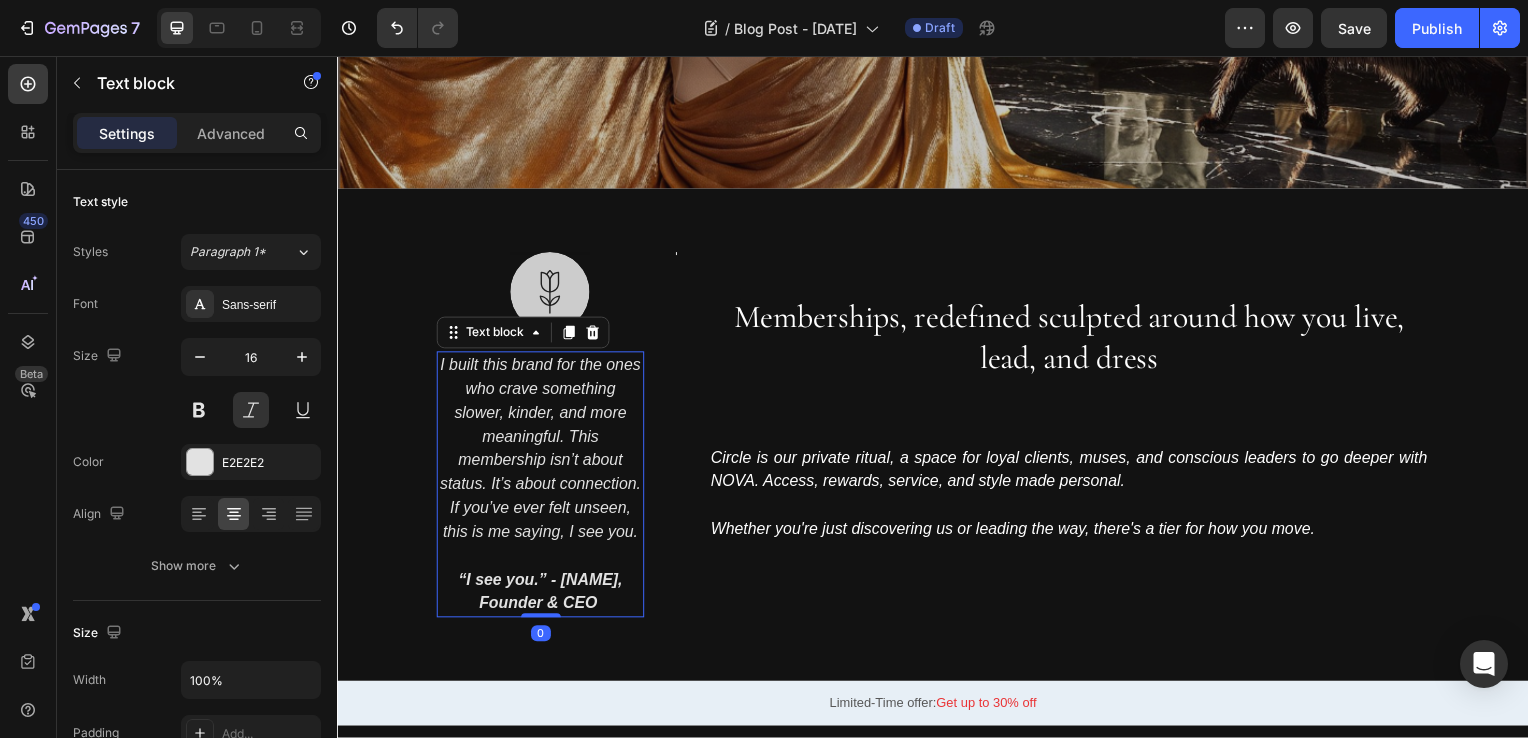 drag, startPoint x: 561, startPoint y: 606, endPoint x: 544, endPoint y: 590, distance: 23.345236 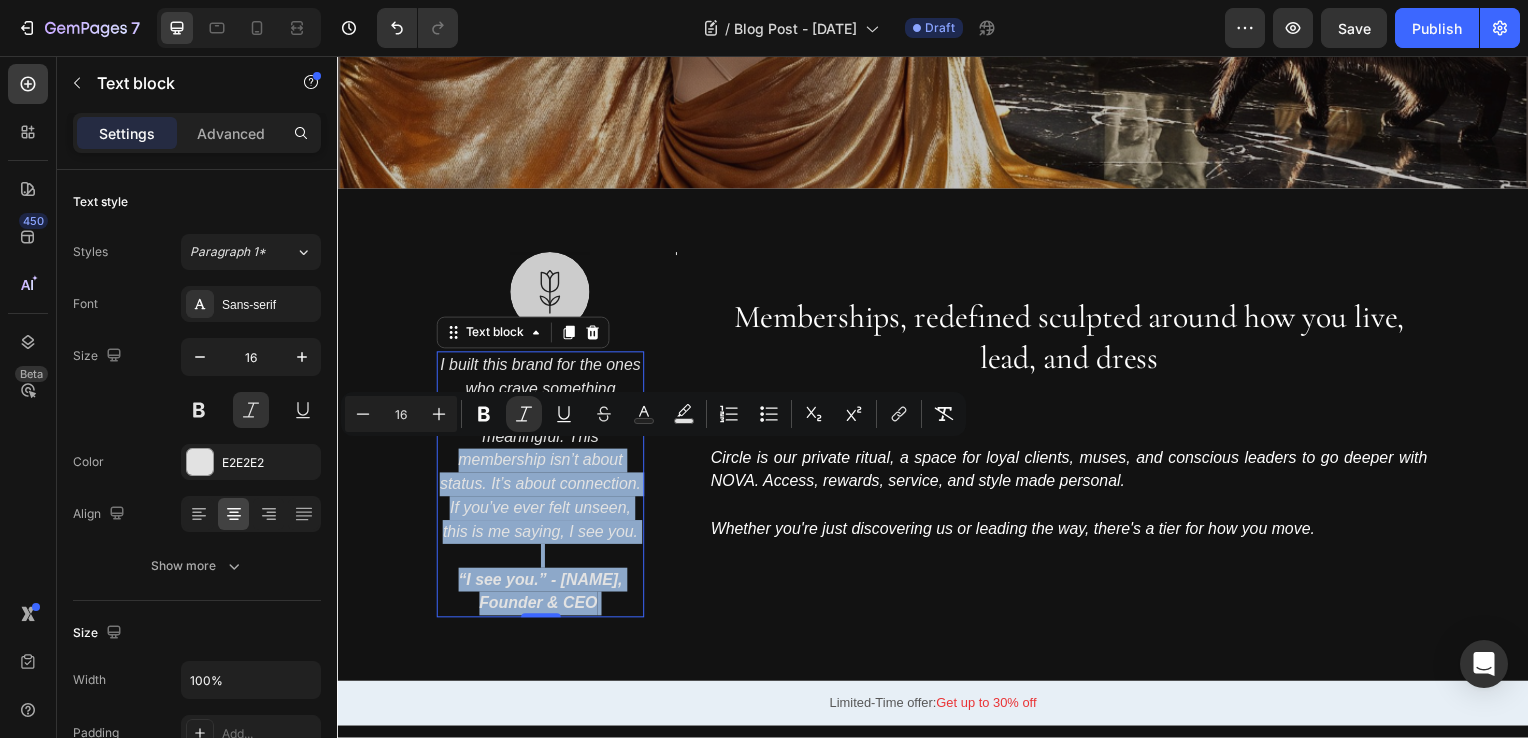 click on "“I see you.” - [NAME], Founder & CEO" at bounding box center [541, 596] 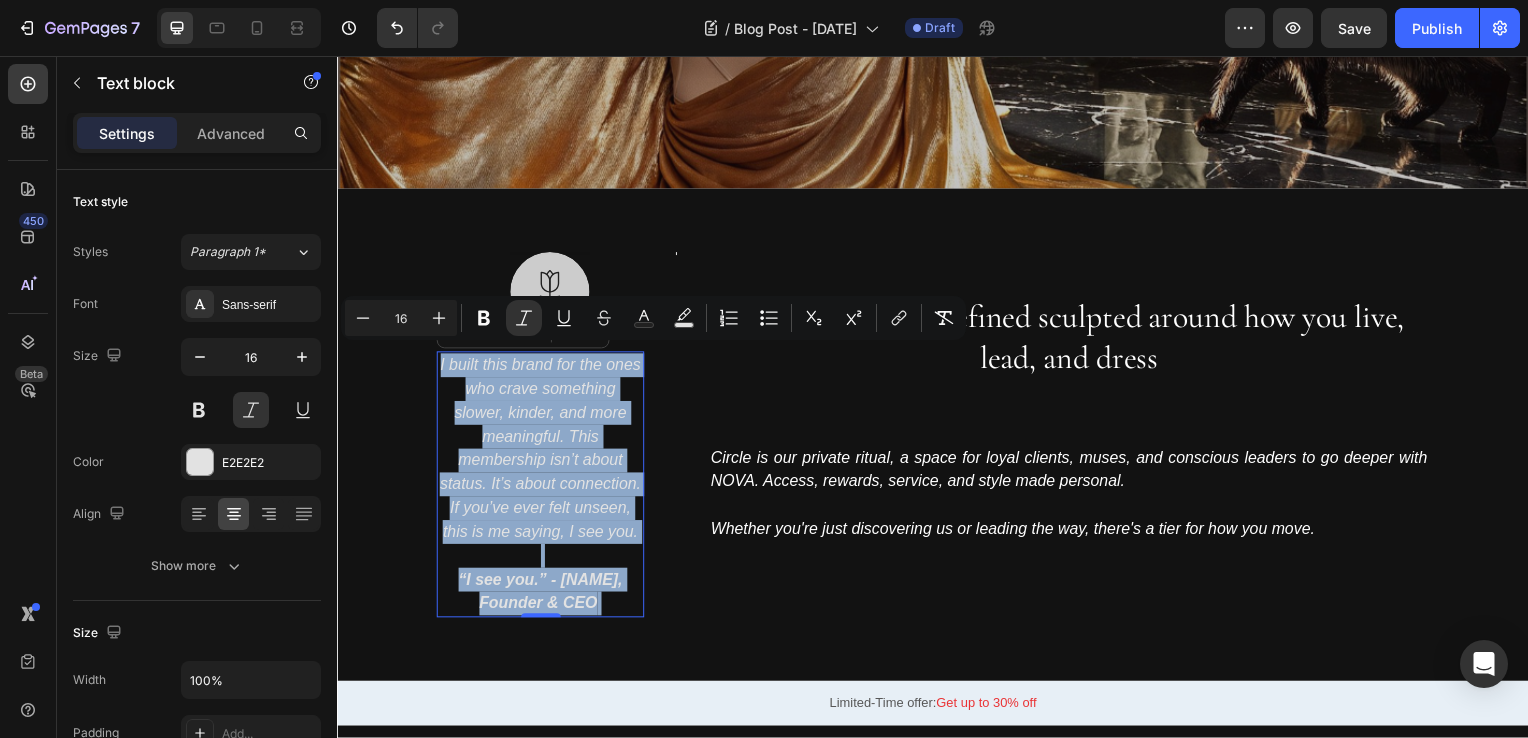 drag, startPoint x: 565, startPoint y: 601, endPoint x: 434, endPoint y: 365, distance: 269.92035 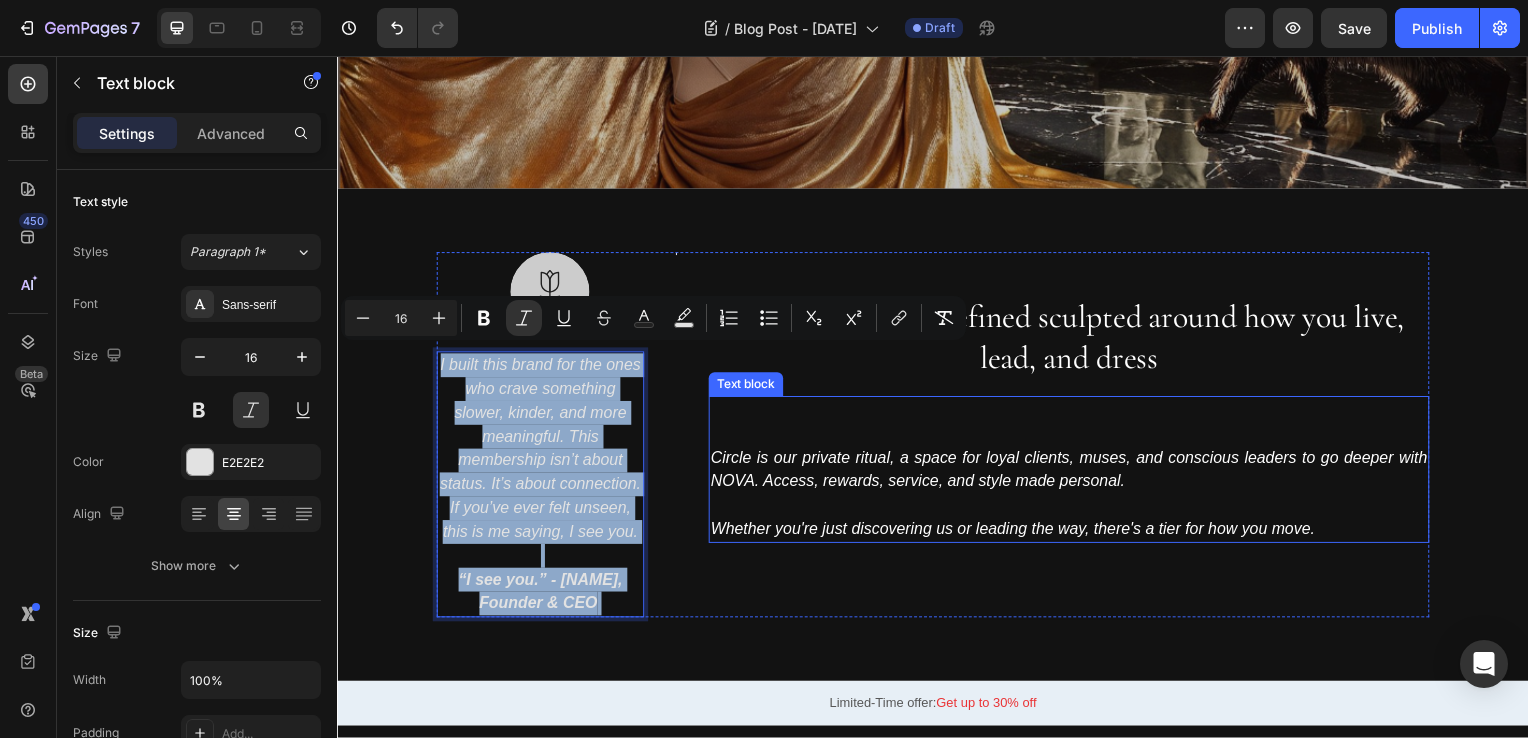 click at bounding box center (1074, 437) 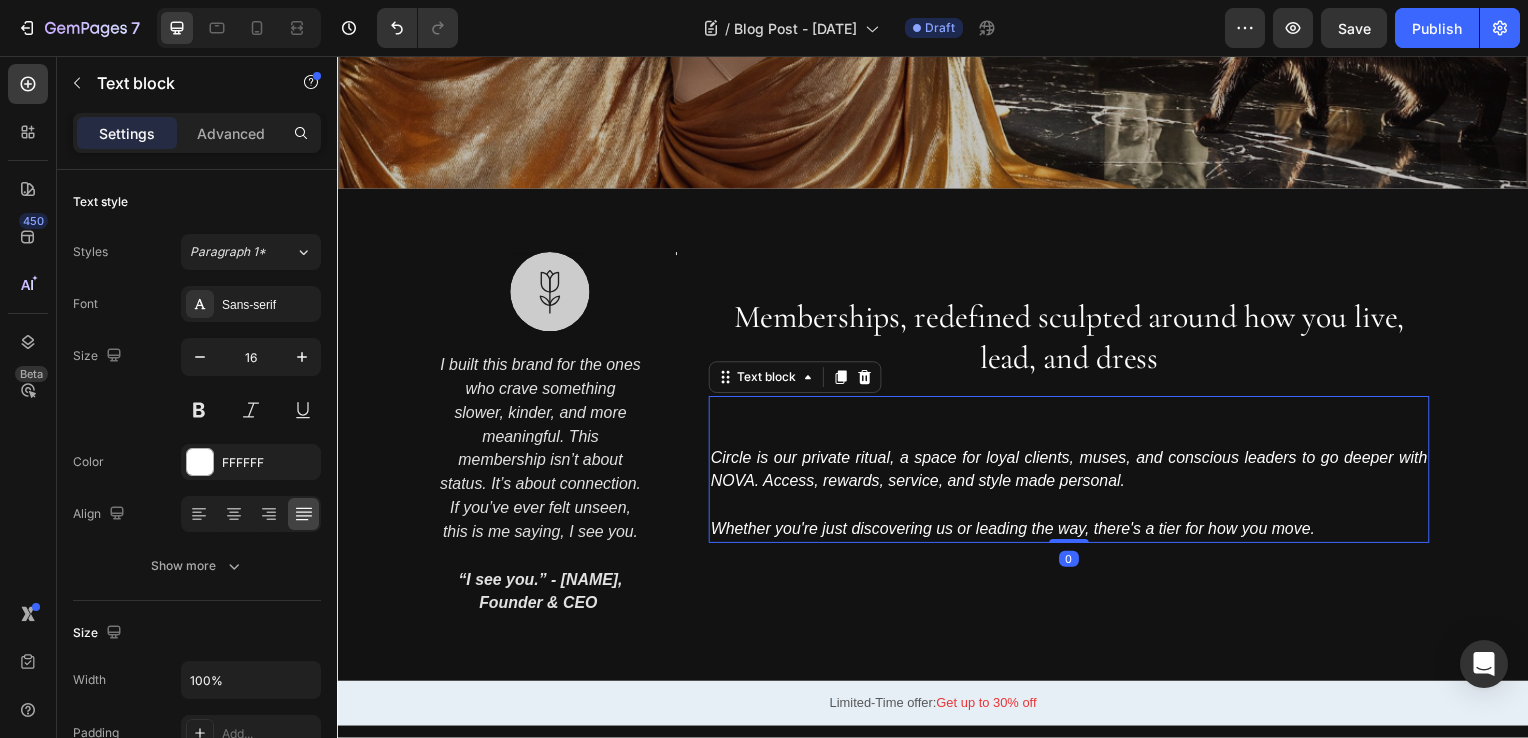 click on "Memberships, redefined sculpted around how you live, lead, and dress" at bounding box center (1074, 318) 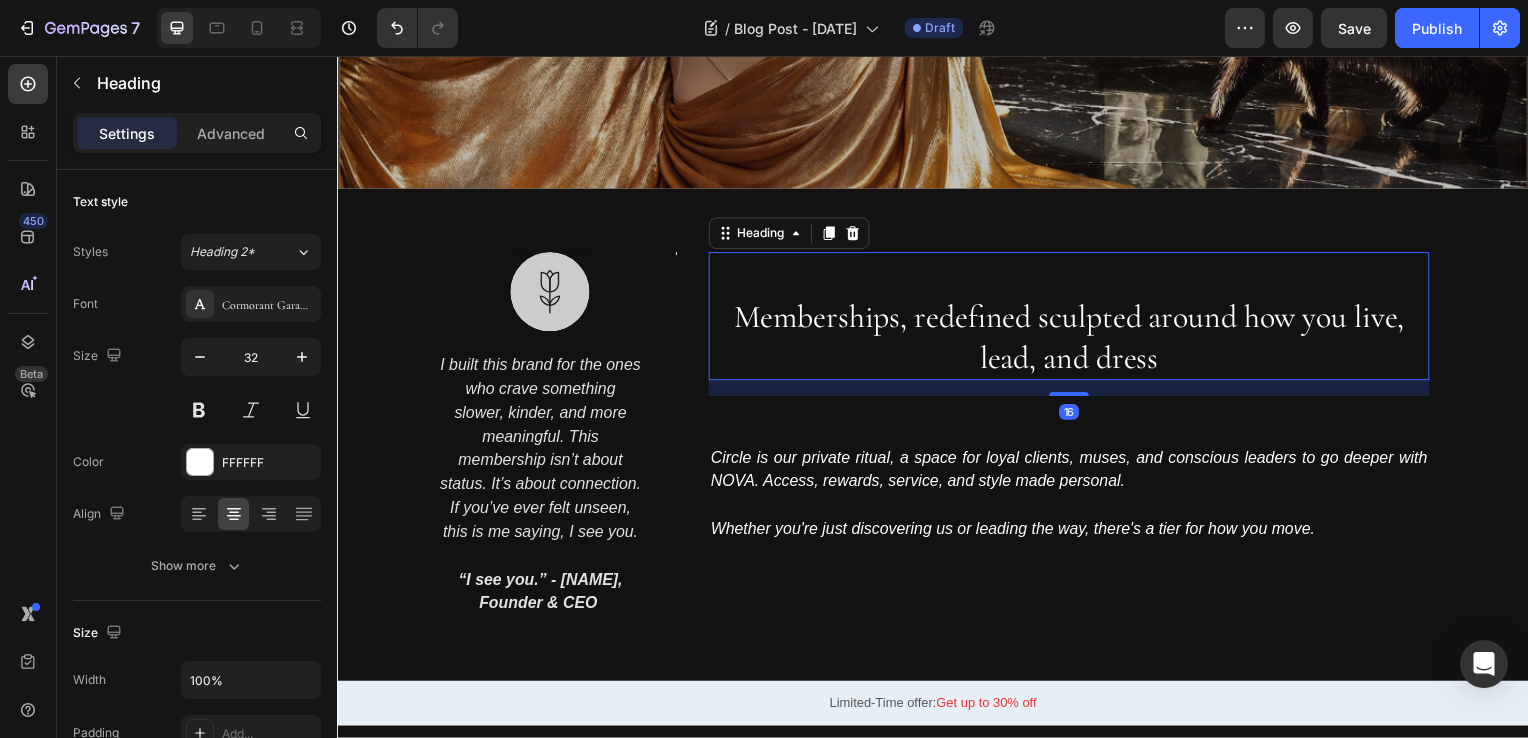 click on "Memberships, redefined sculpted around how you live, lead, and dress" at bounding box center (1074, 318) 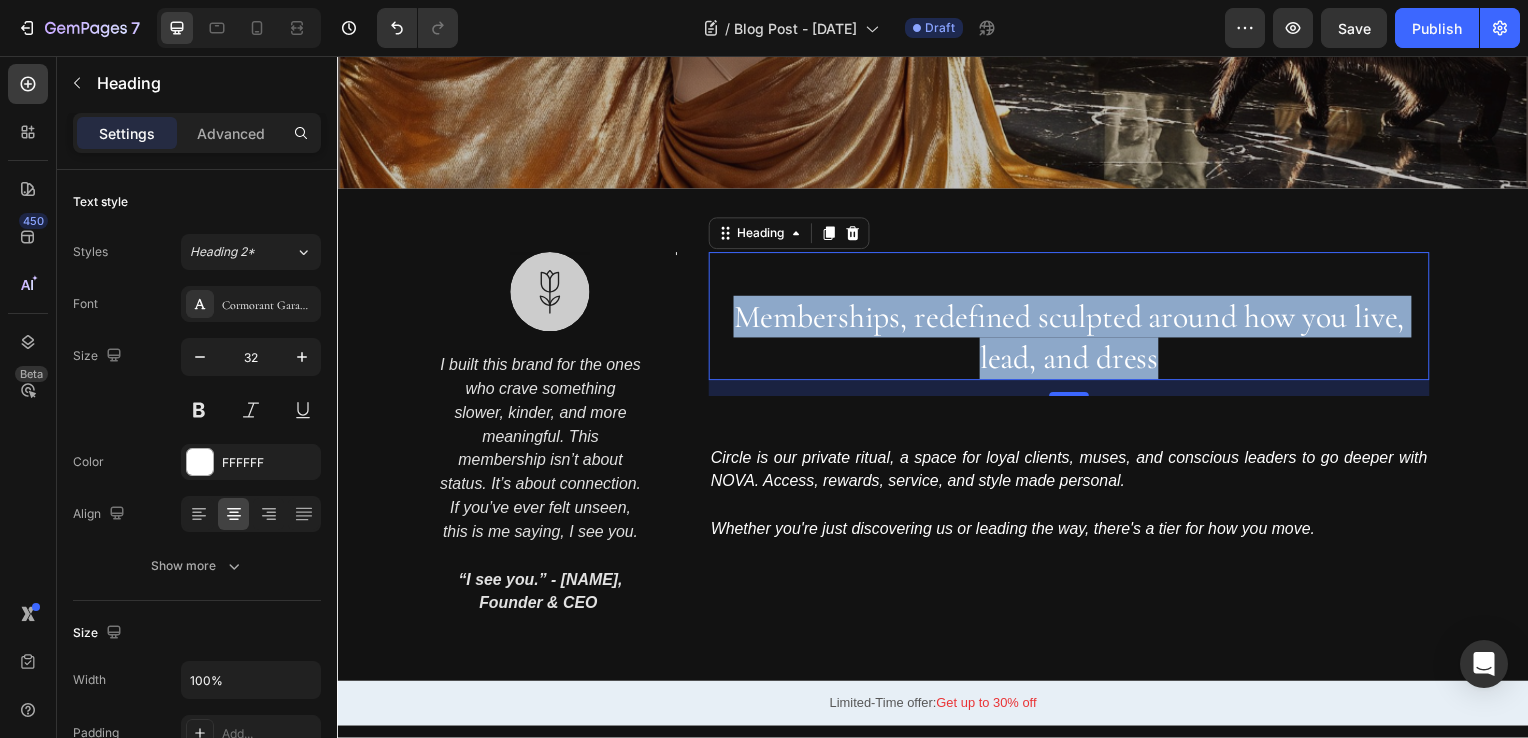 drag, startPoint x: 1171, startPoint y: 356, endPoint x: 734, endPoint y: 307, distance: 439.73856 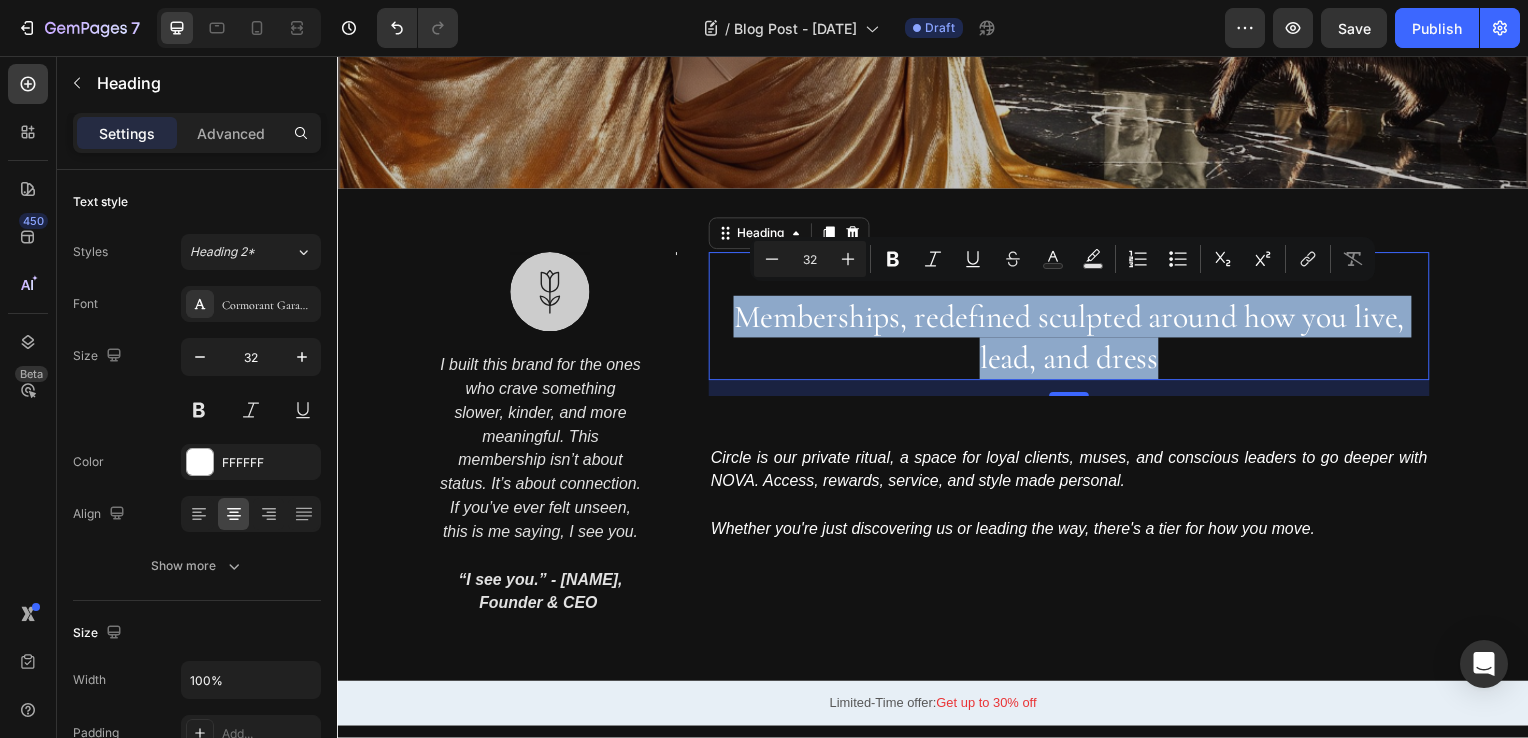 copy on "Memberships, redefined sculpted around how you live, lead, and dress" 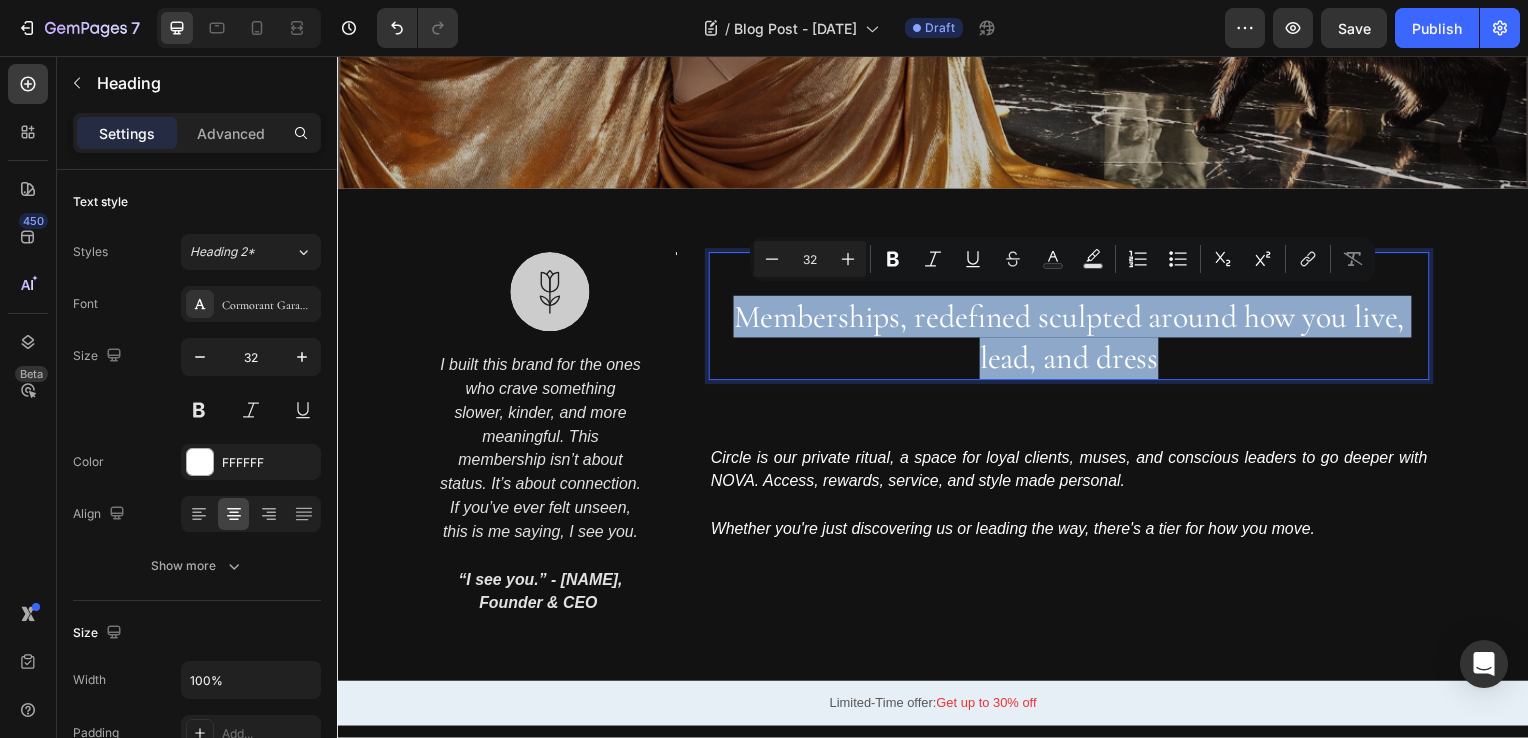 copy on "Memberships, redefined sculpted around how you live, lead, and dress" 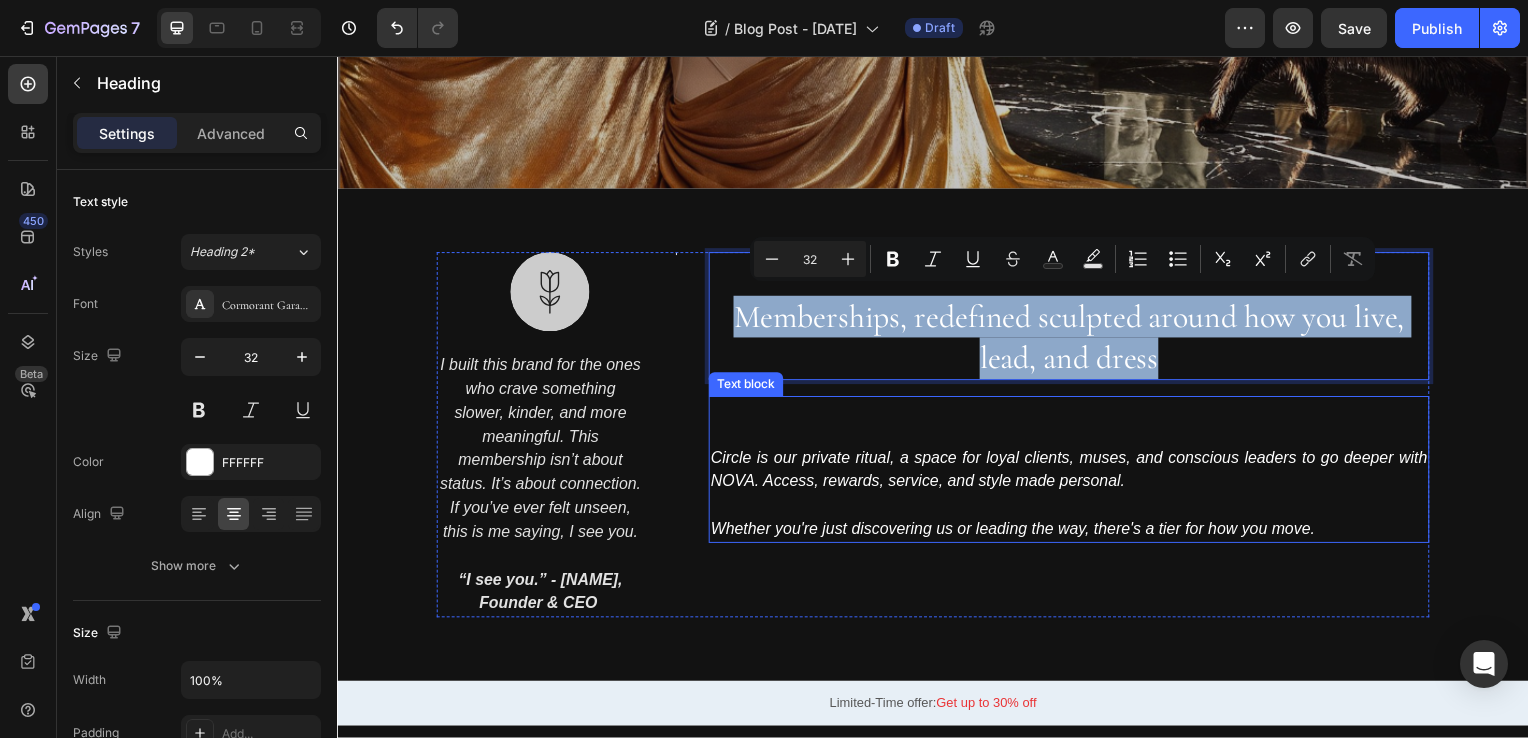 click on "Whether you're just discovering us or leading the way, there's a tier for how you move." at bounding box center [1017, 532] 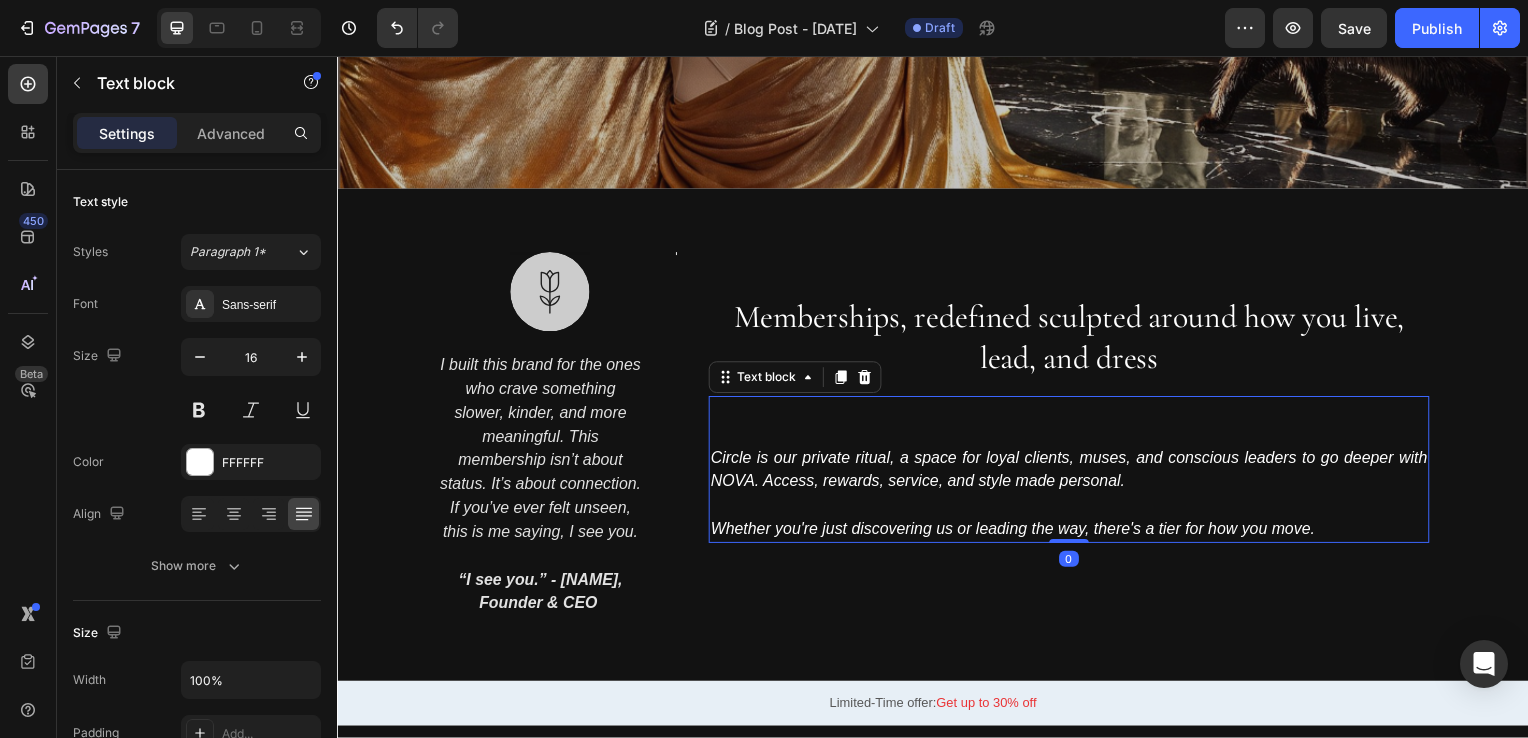 drag, startPoint x: 1316, startPoint y: 527, endPoint x: 1058, endPoint y: 515, distance: 258.27893 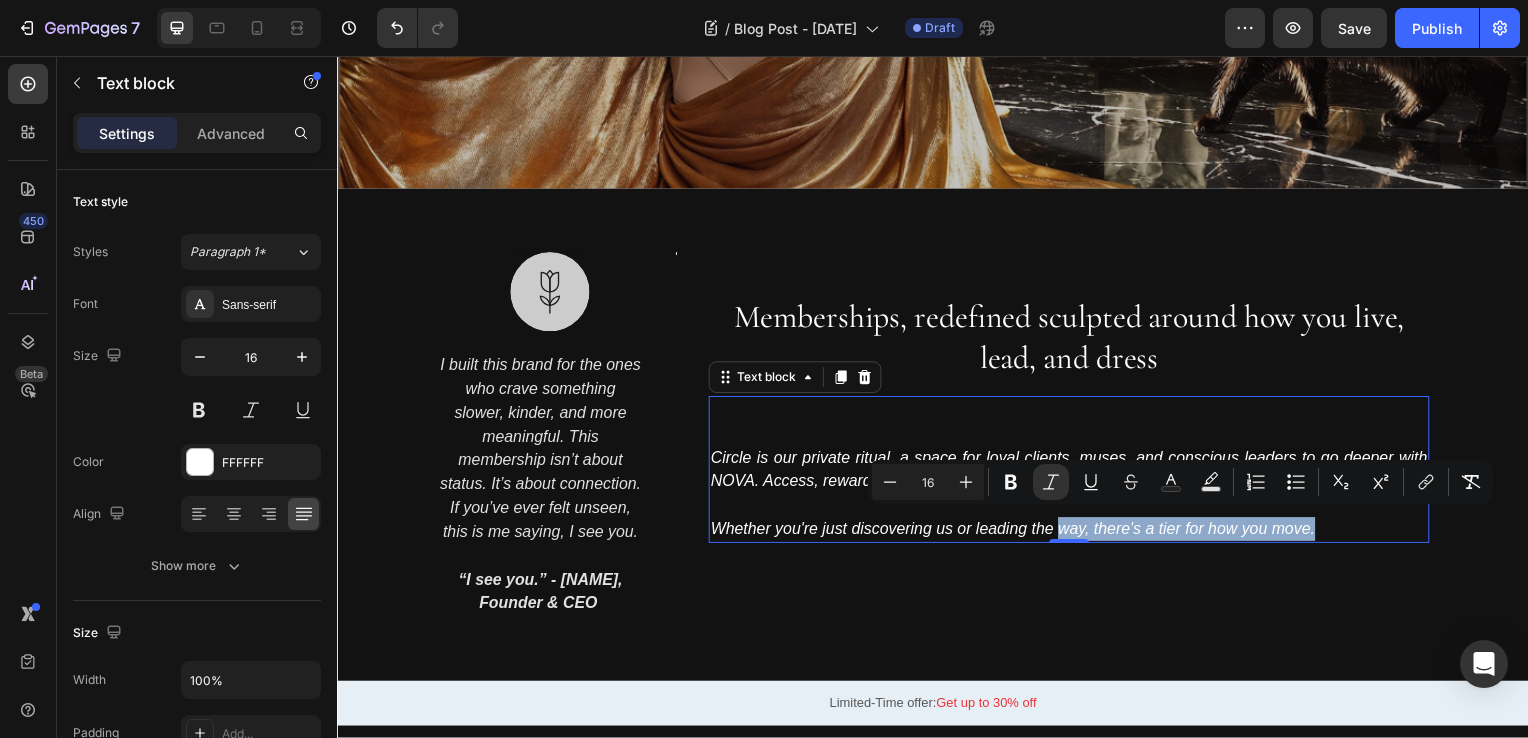 click on "Whether you're just discovering us or leading the way, there's a tier for how you move." at bounding box center (1017, 532) 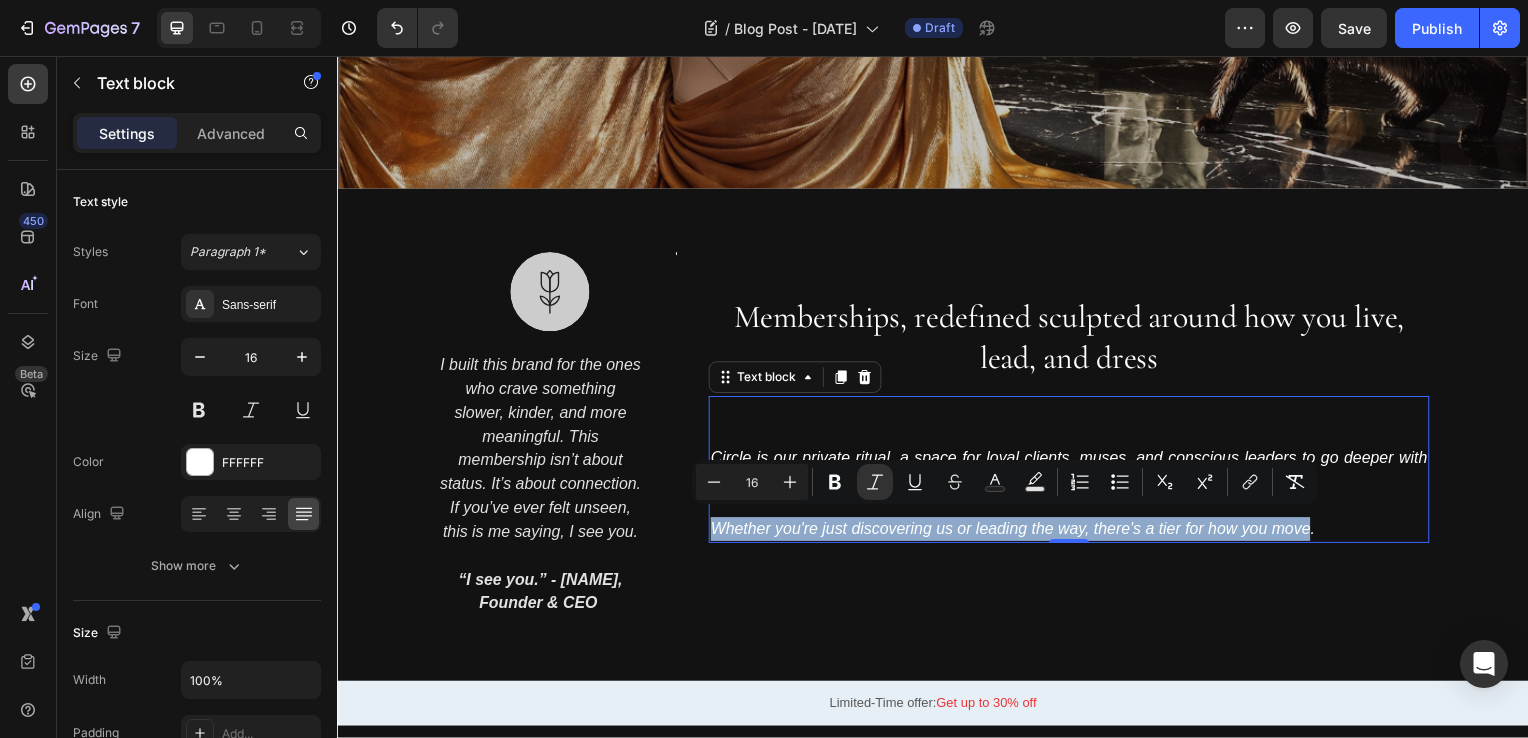 drag, startPoint x: 1312, startPoint y: 526, endPoint x: 705, endPoint y: 521, distance: 607.02057 